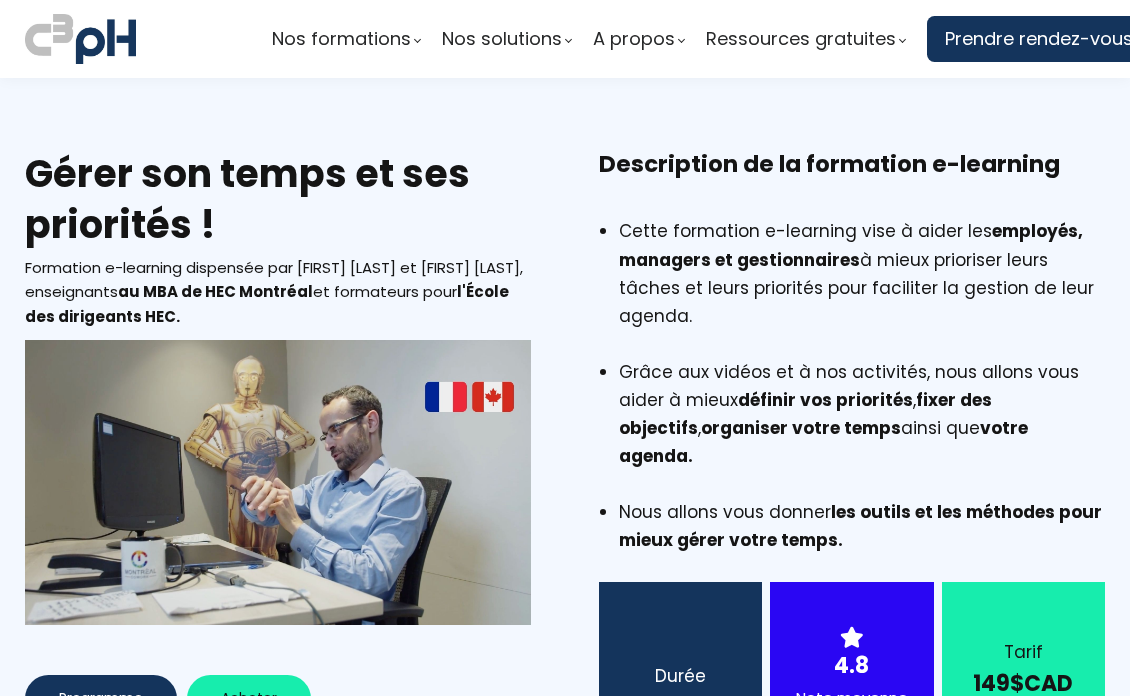 scroll, scrollTop: 0, scrollLeft: 0, axis: both 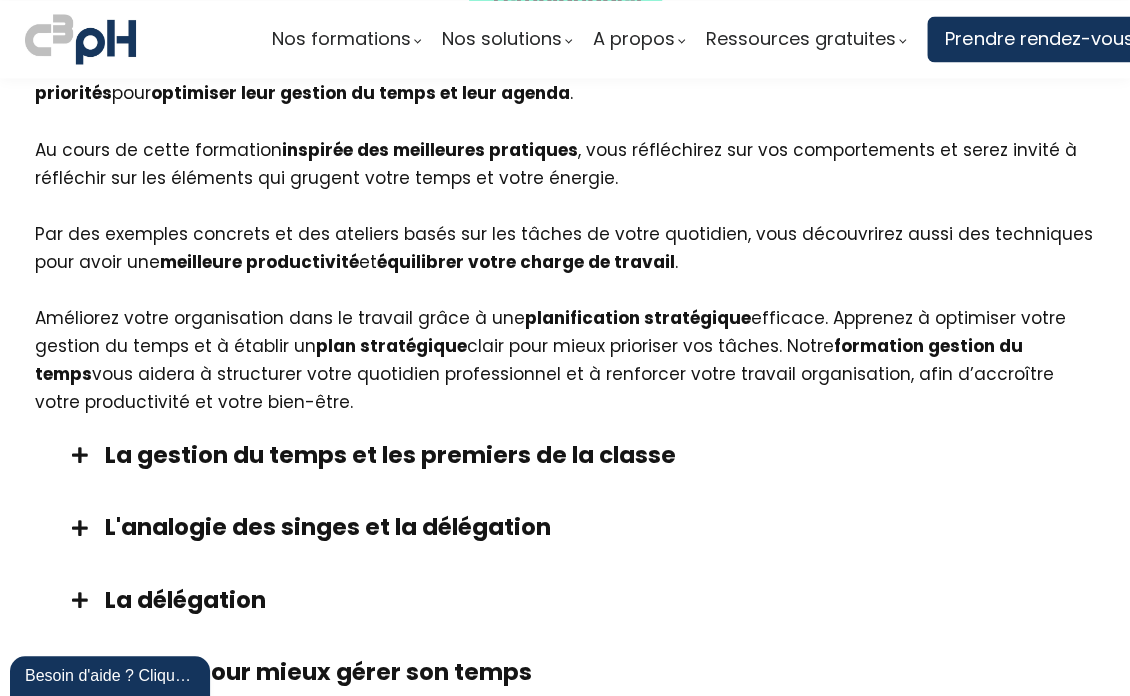 click on "La gestion du temps et les premiers de la classe" at bounding box center [590, 454] 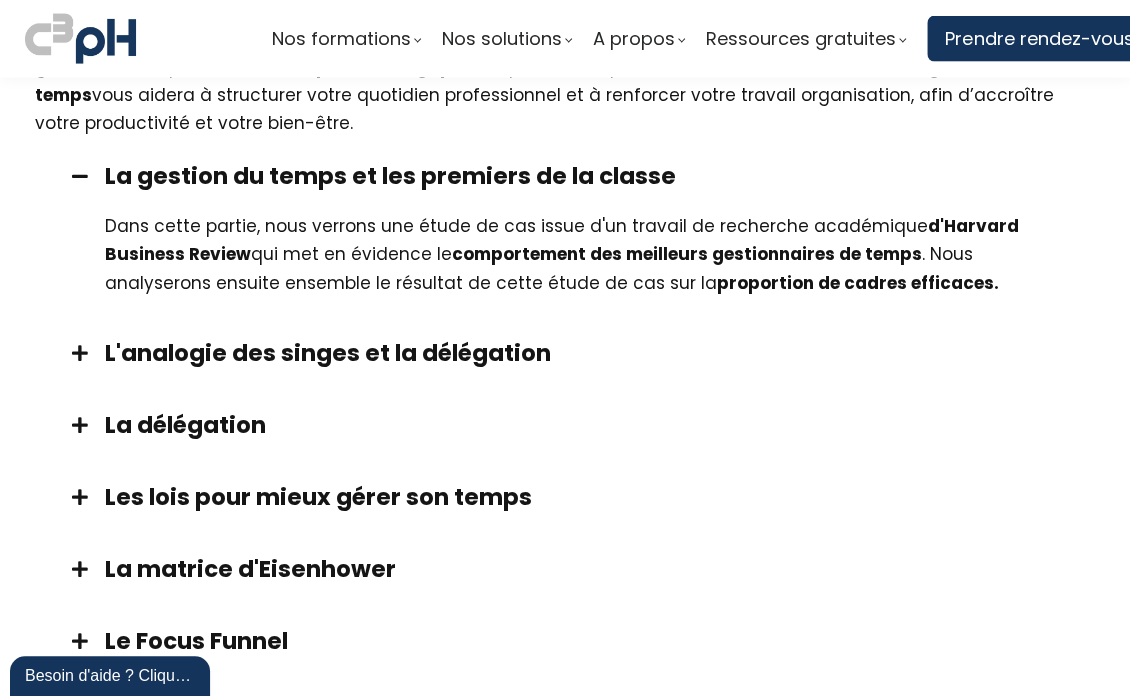 scroll, scrollTop: 1600, scrollLeft: 0, axis: vertical 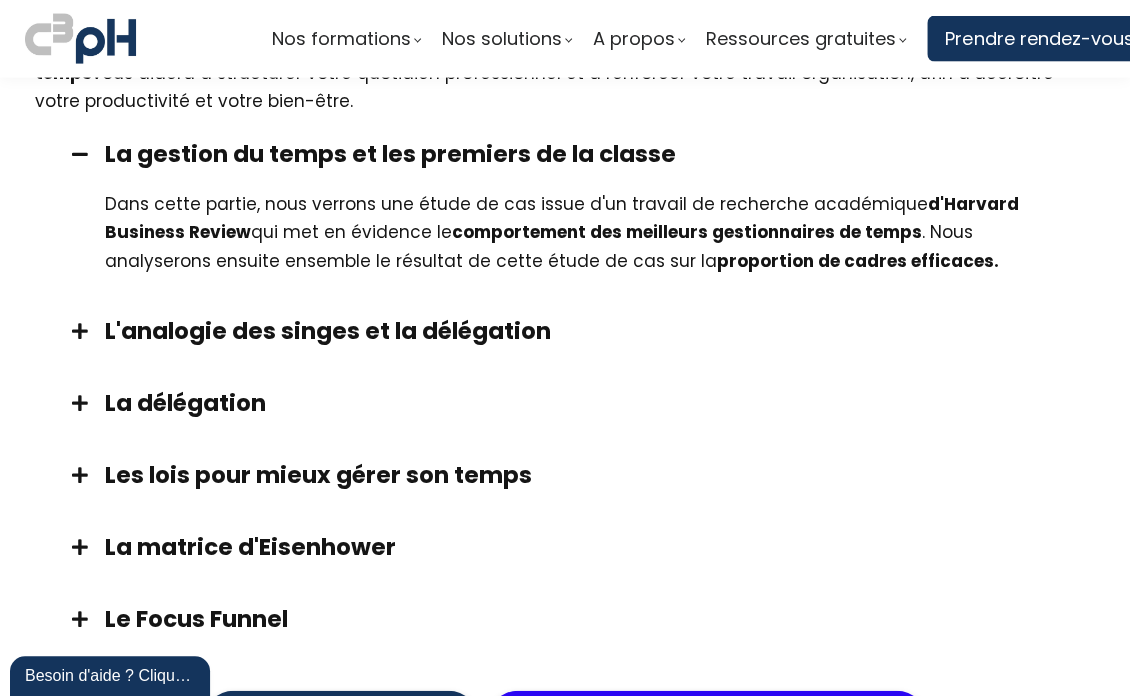 click on "L'analogie des singes et la délégation" at bounding box center [590, 331] 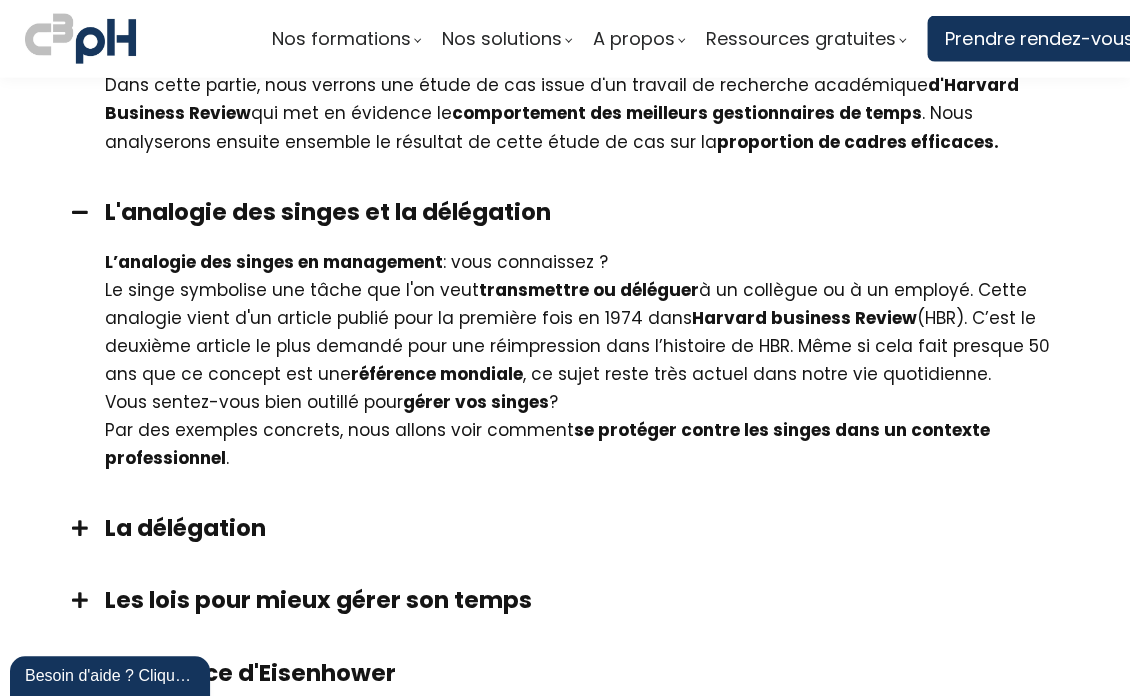 scroll, scrollTop: 1900, scrollLeft: 0, axis: vertical 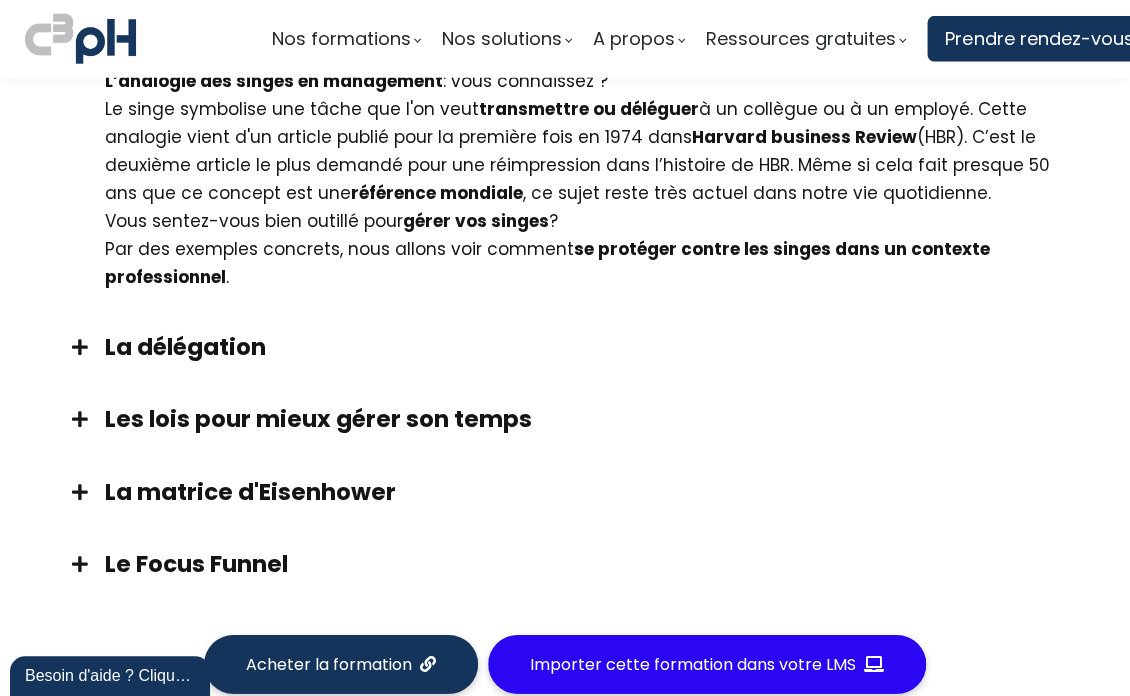click on "La délégation" at bounding box center [590, 347] 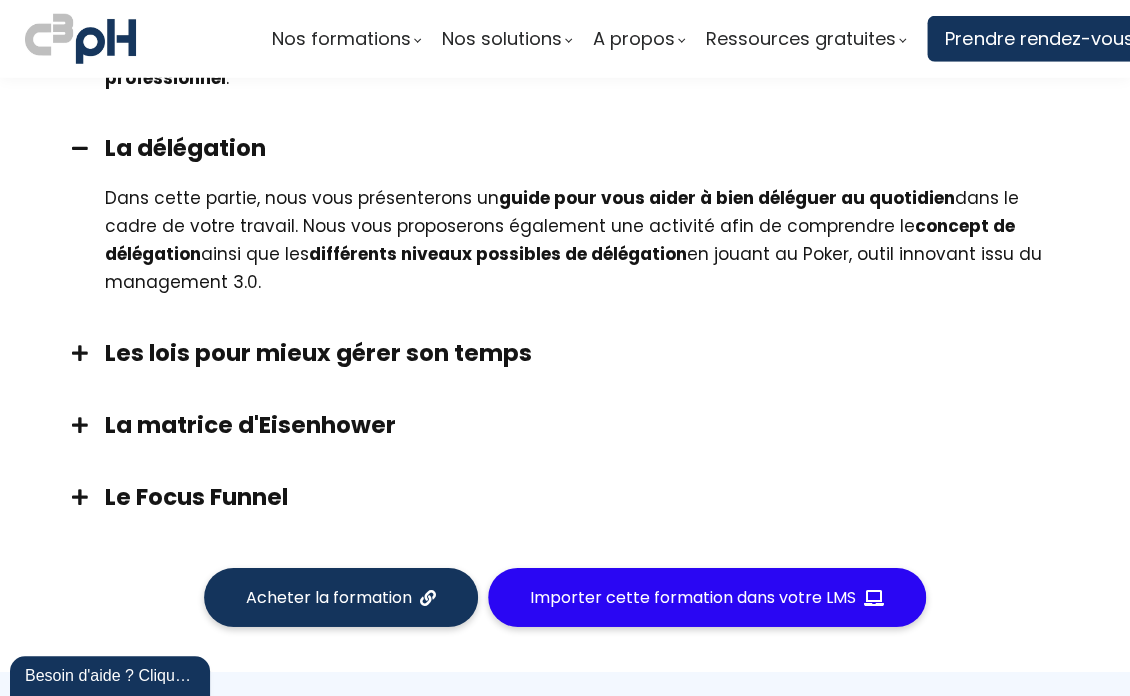 scroll, scrollTop: 2100, scrollLeft: 0, axis: vertical 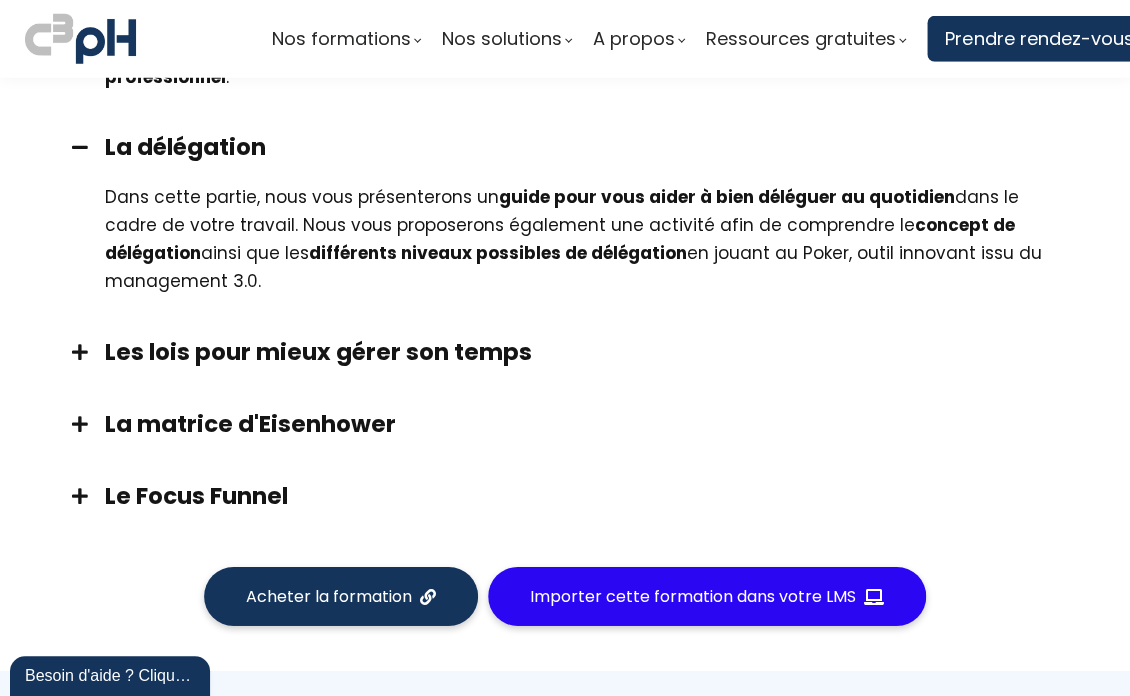 click on "Les lois pour mieux gérer son temps" at bounding box center [590, 352] 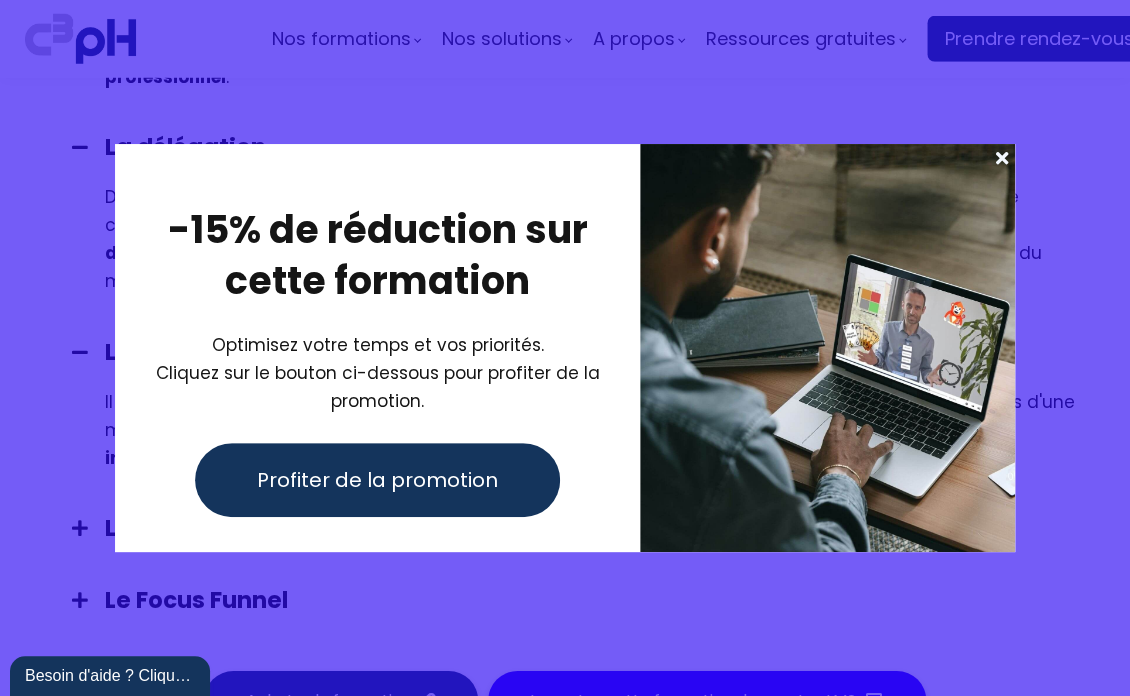 click at bounding box center [1002, 158] 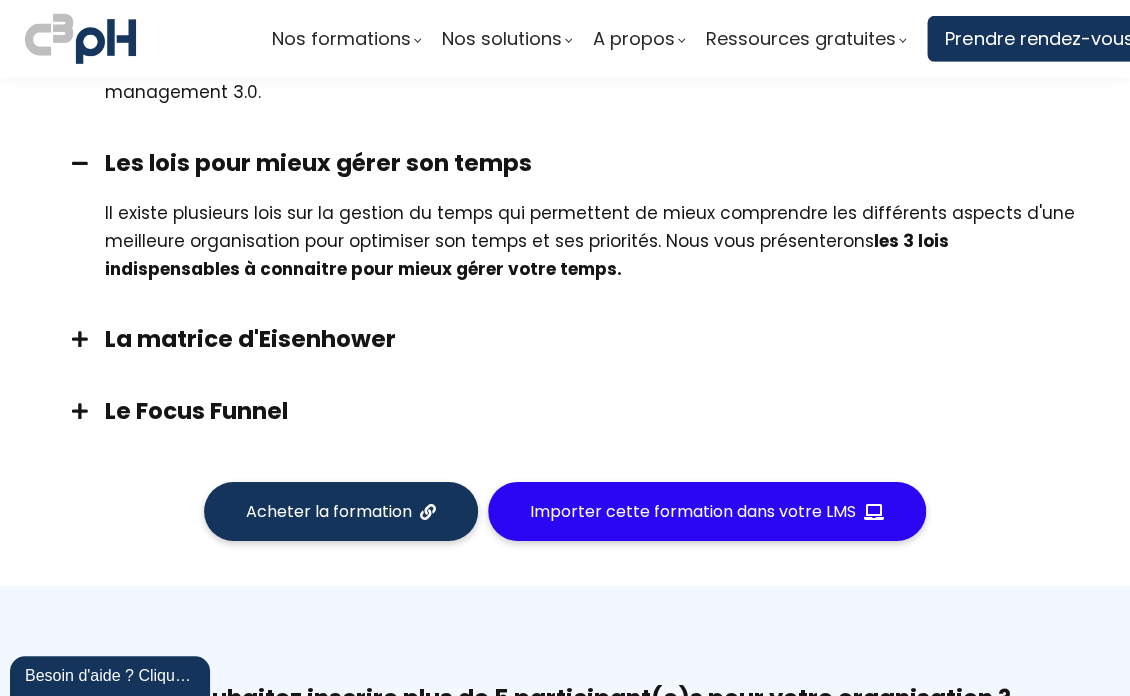scroll, scrollTop: 2300, scrollLeft: 0, axis: vertical 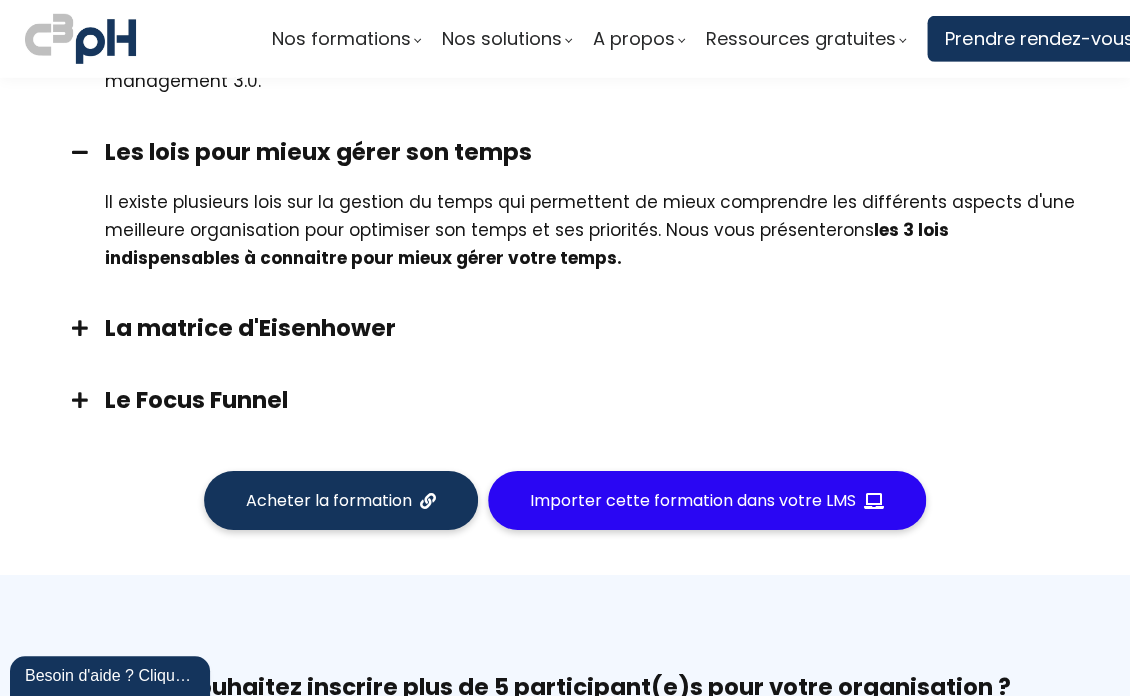 click on "La matrice d'Eisenhower" at bounding box center [590, 328] 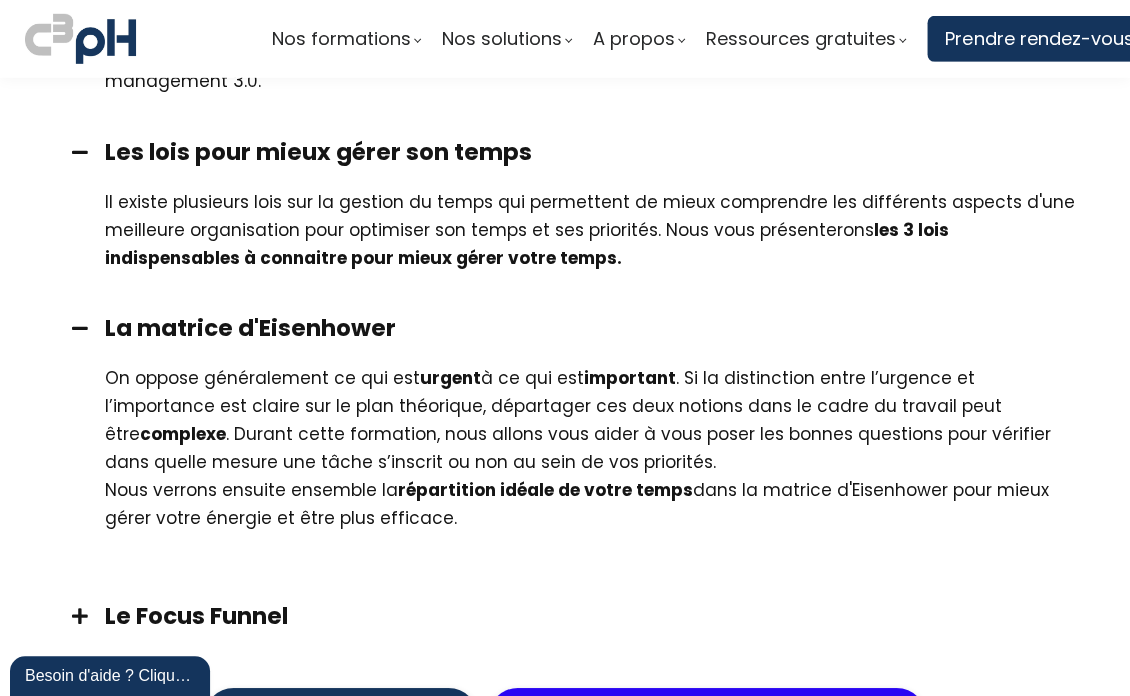 scroll, scrollTop: 2600, scrollLeft: 0, axis: vertical 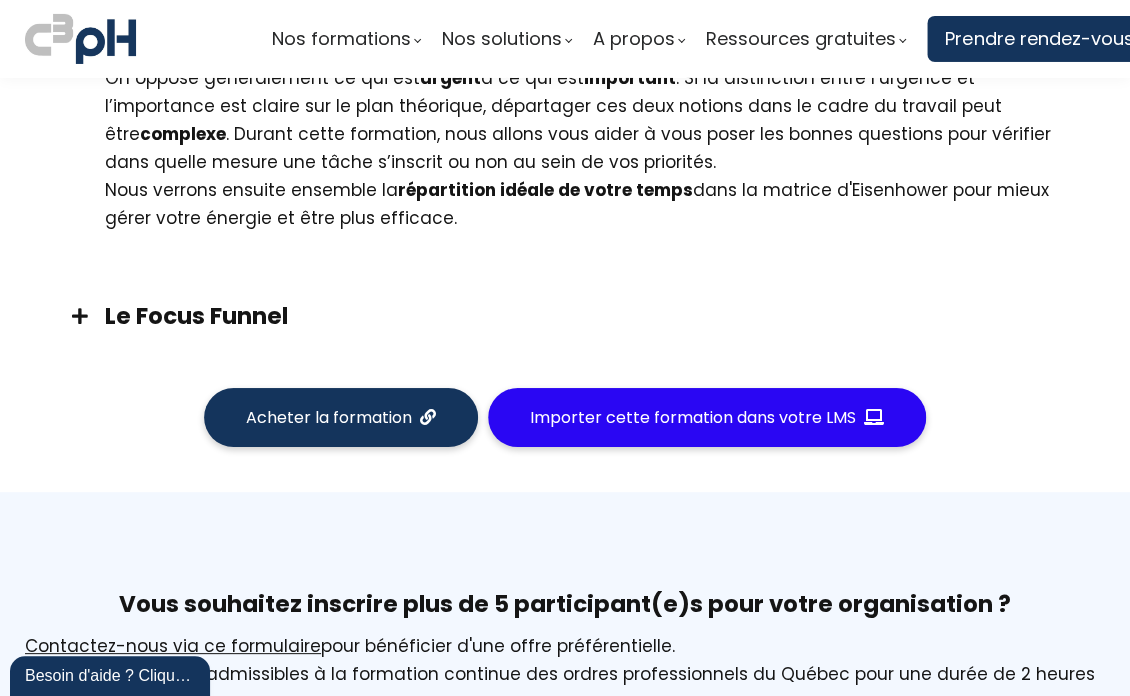 click on "Le Focus Funnel" at bounding box center [590, 316] 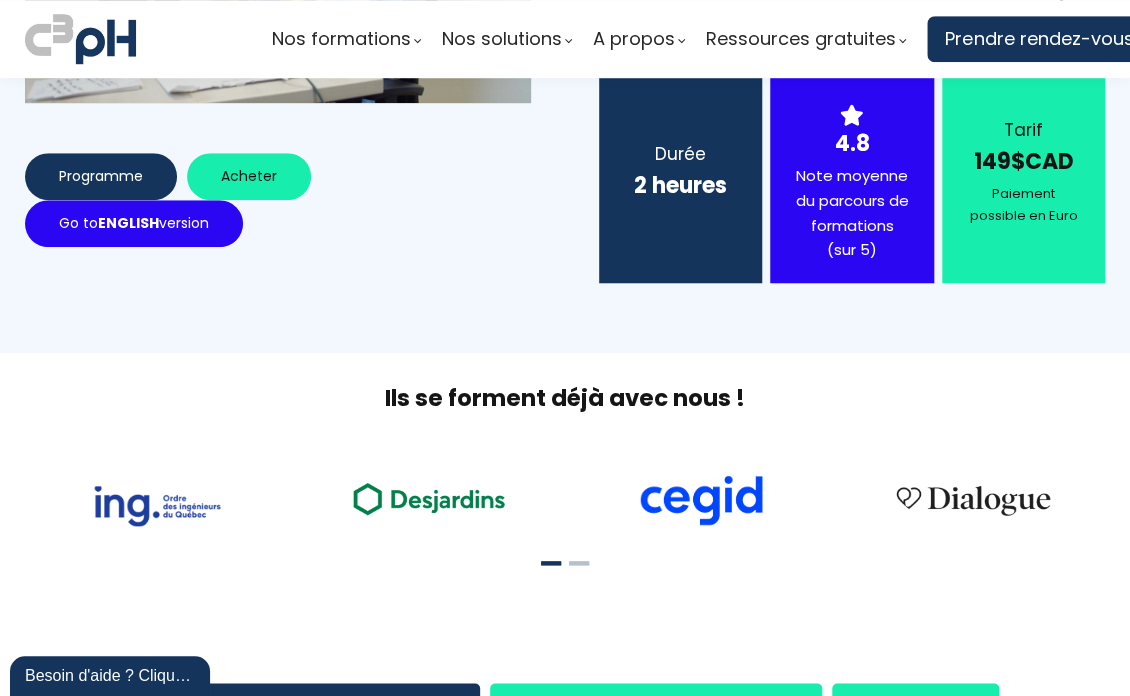scroll, scrollTop: 800, scrollLeft: 0, axis: vertical 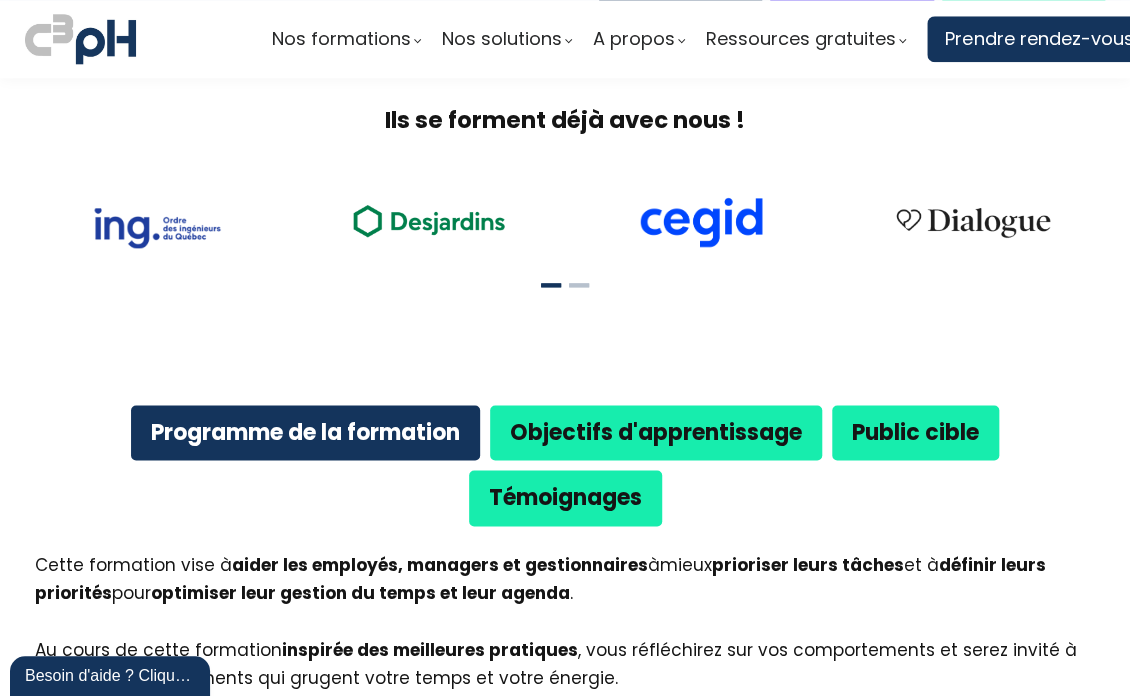click on "Objectifs d'apprentissage" at bounding box center [656, 432] 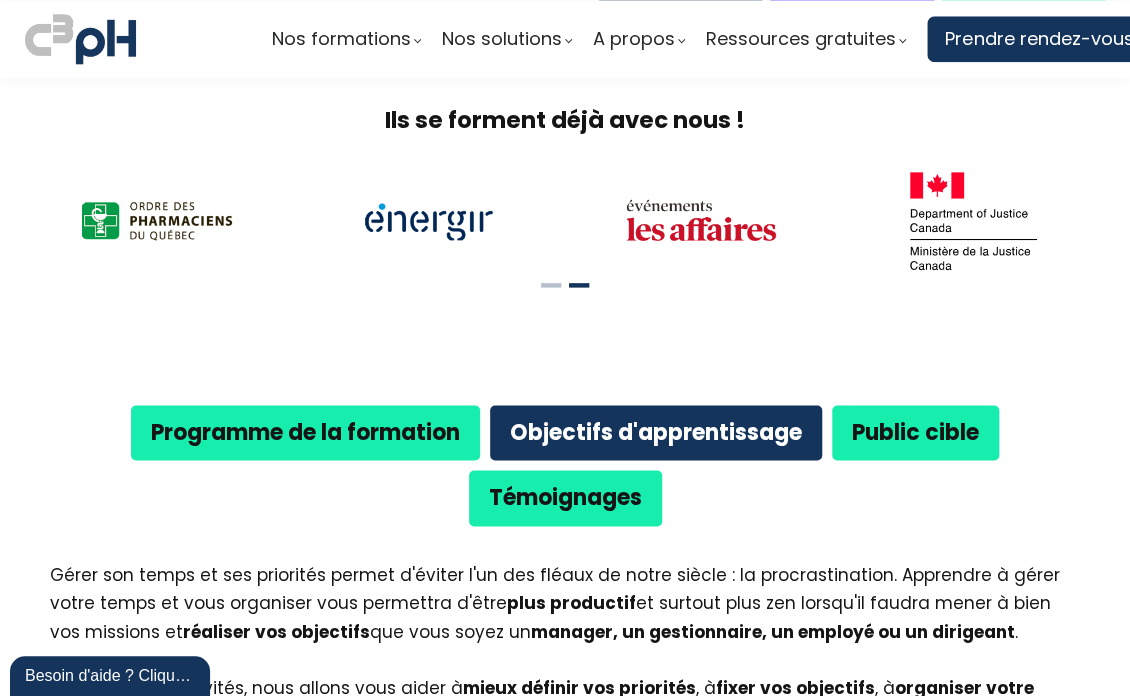 click on "Public cible" at bounding box center (915, 432) 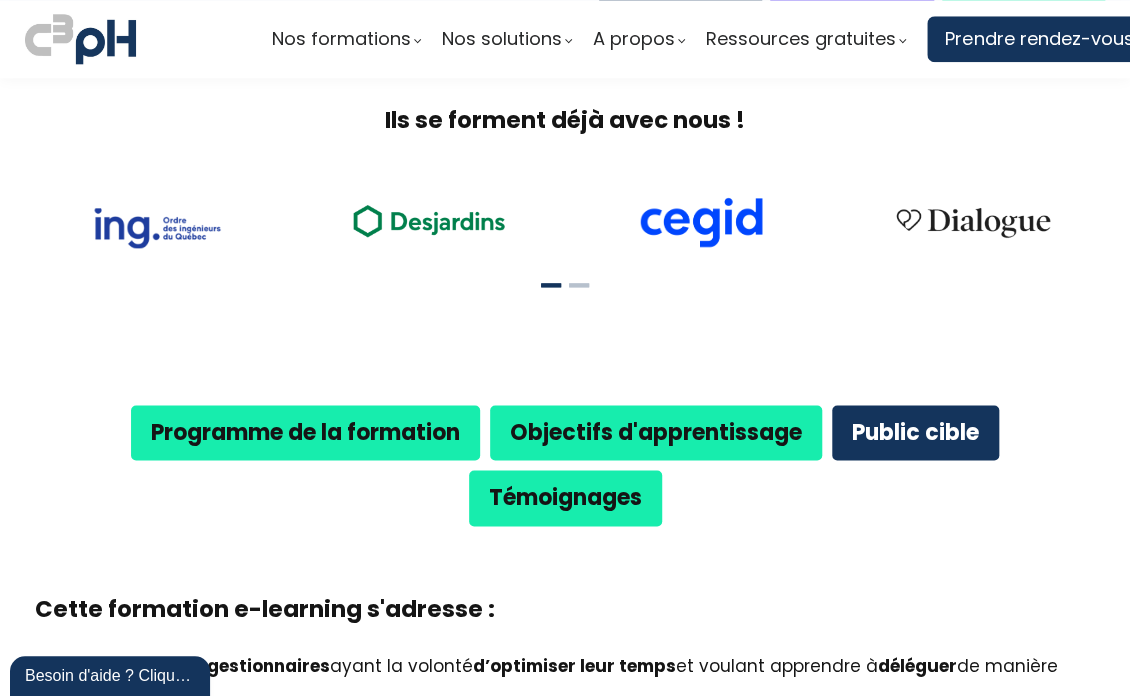 click on "Public cible" at bounding box center (915, 432) 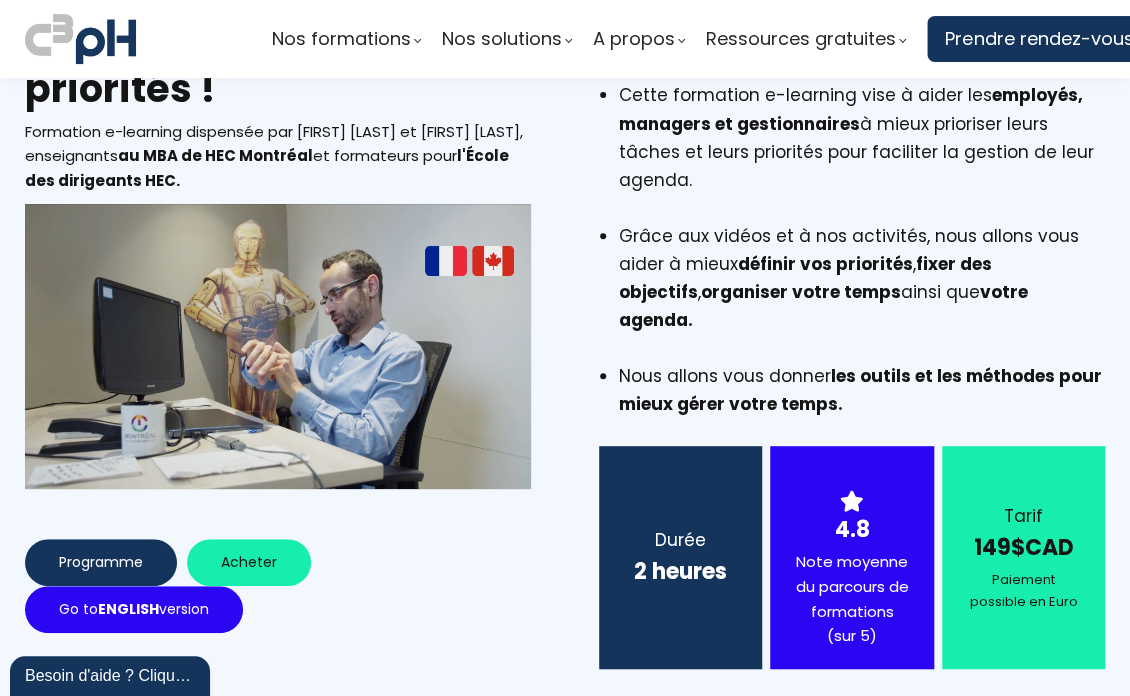 scroll, scrollTop: 200, scrollLeft: 0, axis: vertical 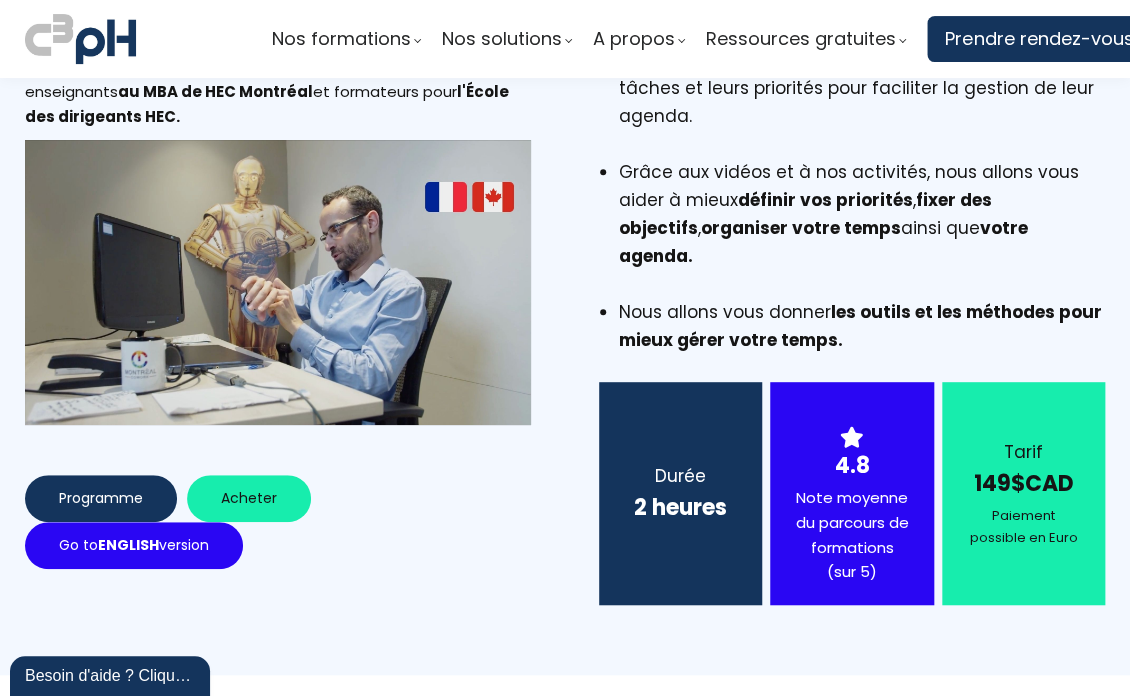 click at bounding box center [278, 282] 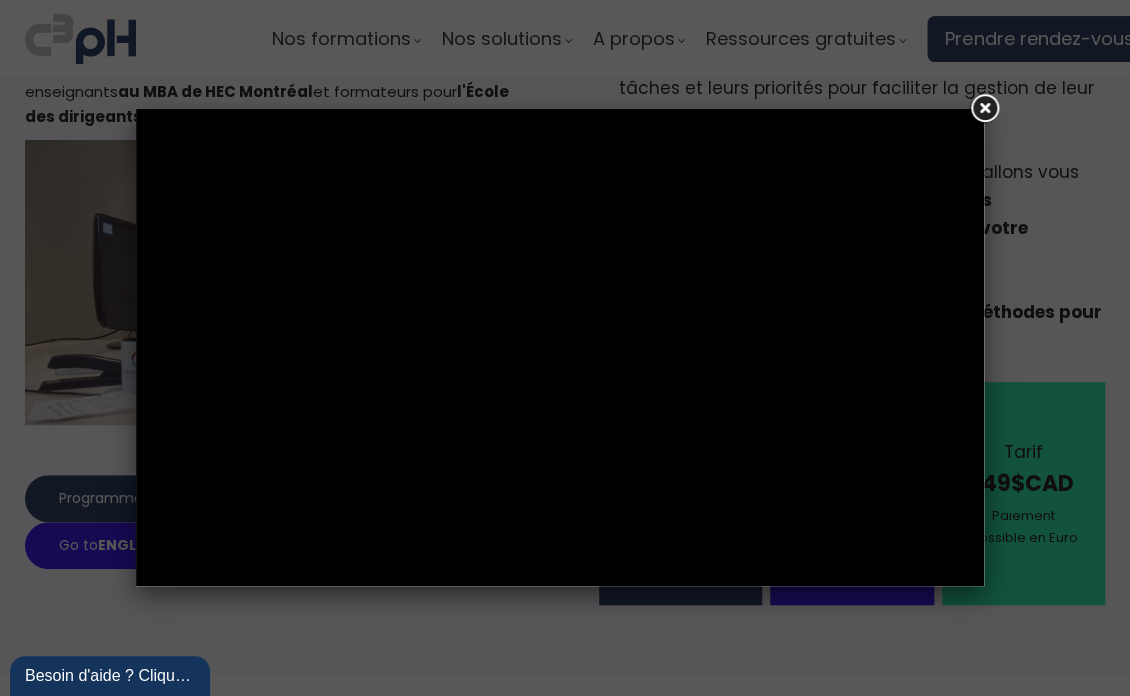 click at bounding box center [984, 109] 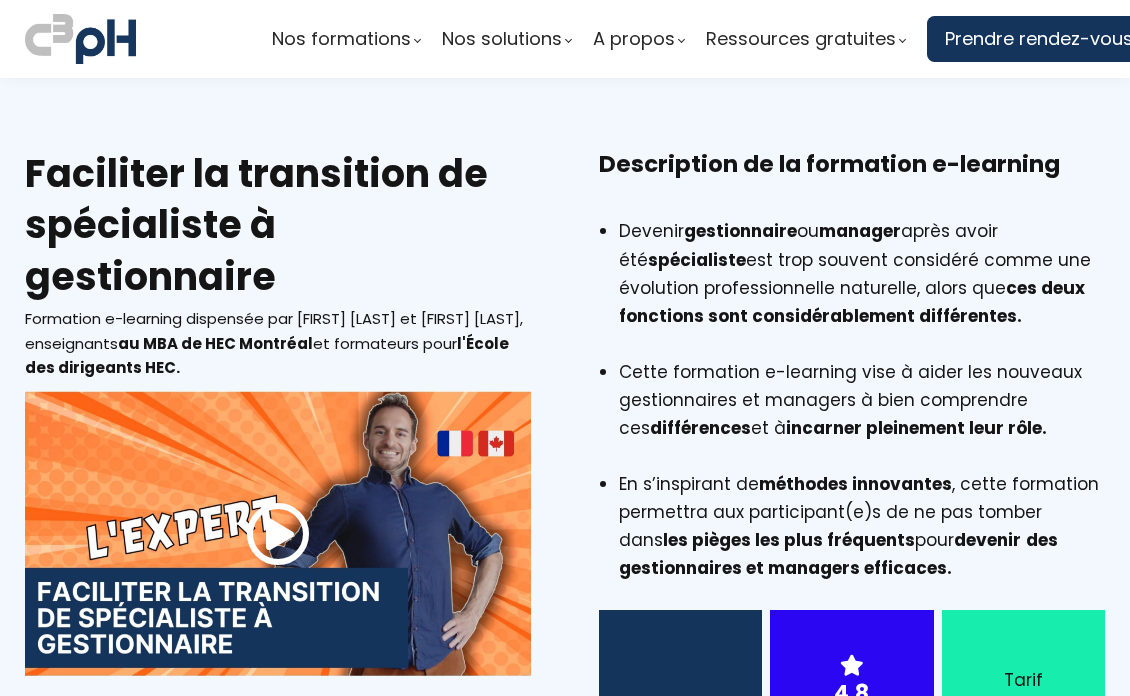 scroll, scrollTop: 0, scrollLeft: 0, axis: both 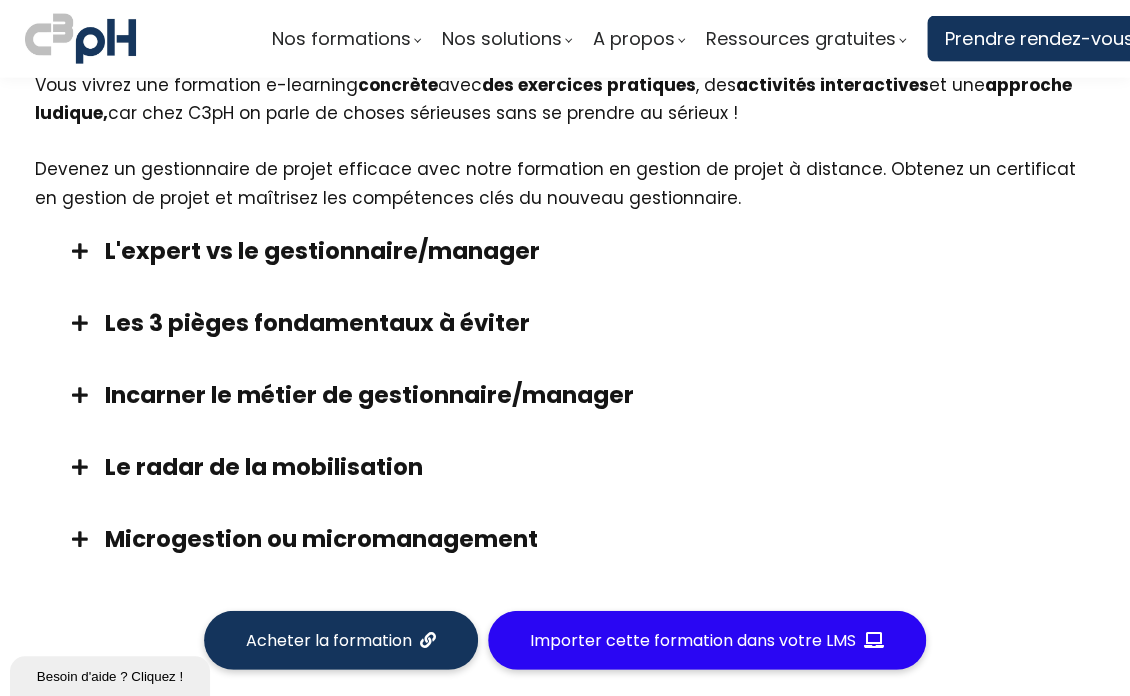 click on "Les 3 pièges fondamentaux à éviter" at bounding box center (590, 323) 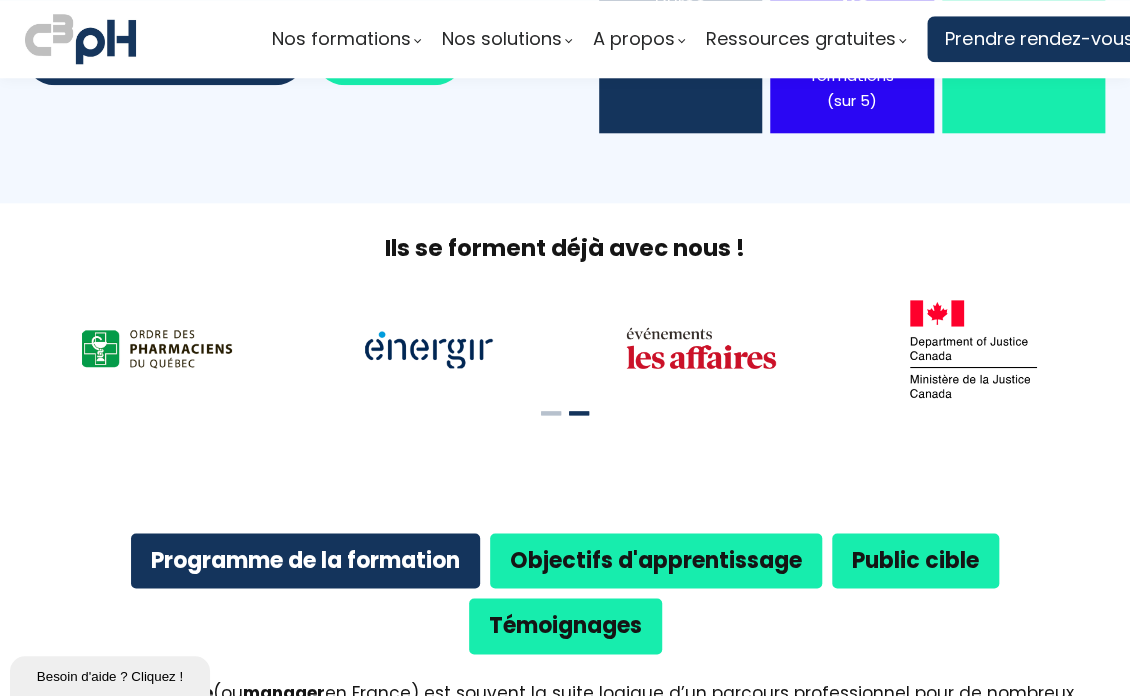 scroll, scrollTop: 200, scrollLeft: 0, axis: vertical 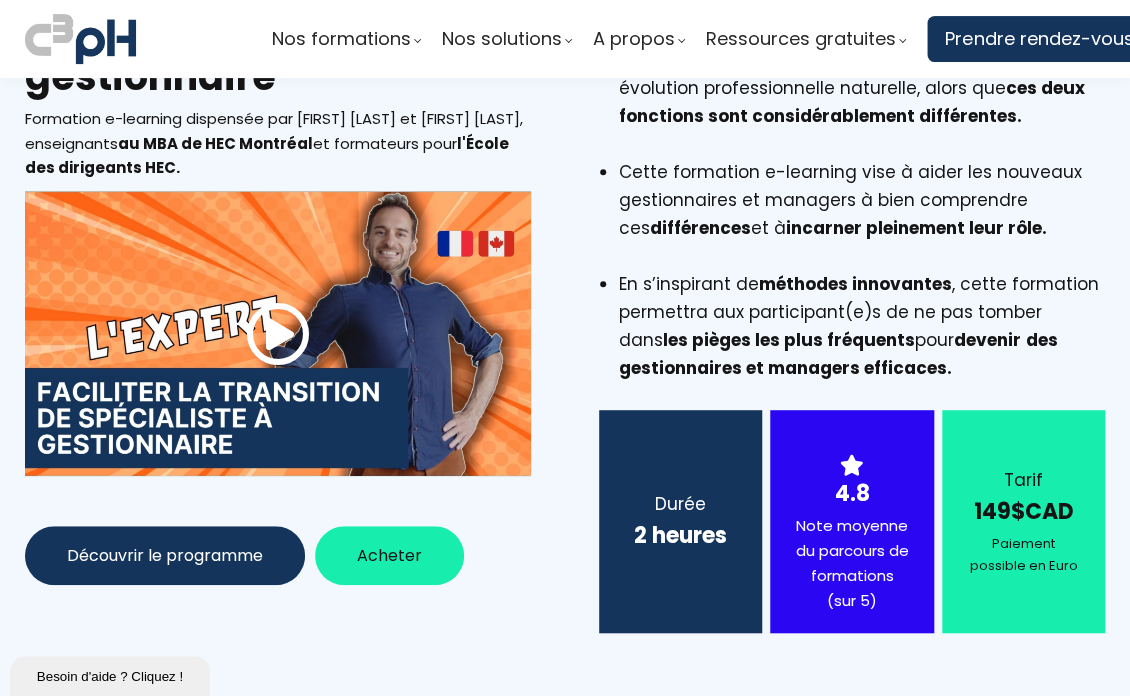 click at bounding box center [278, 334] 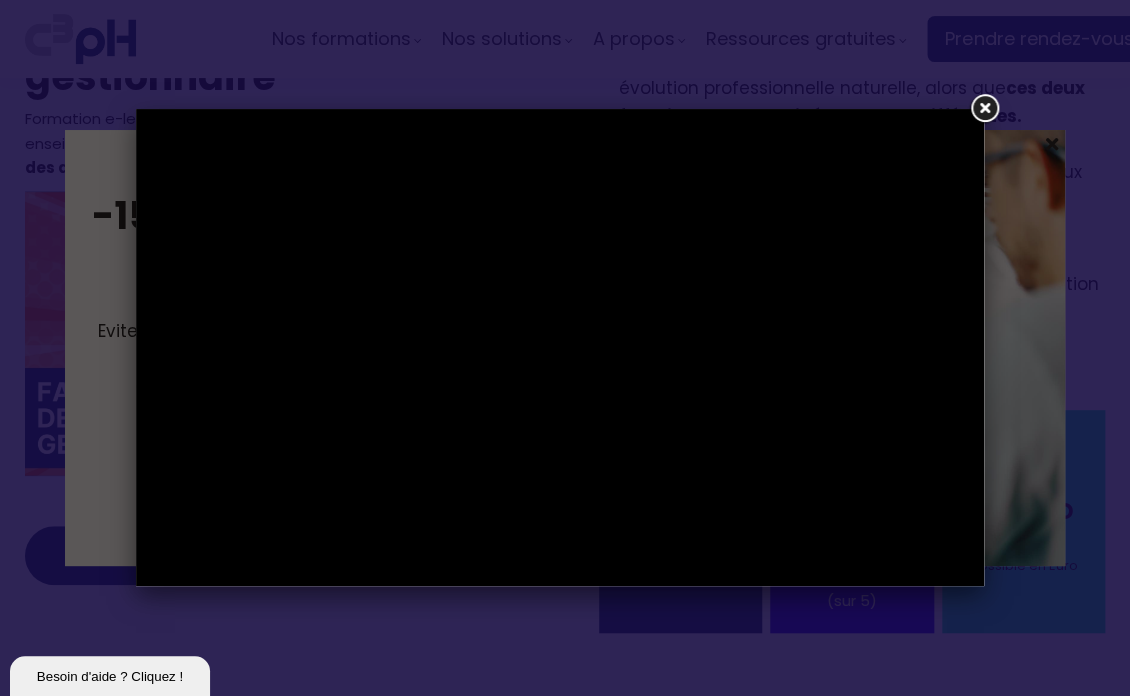 click at bounding box center [984, 109] 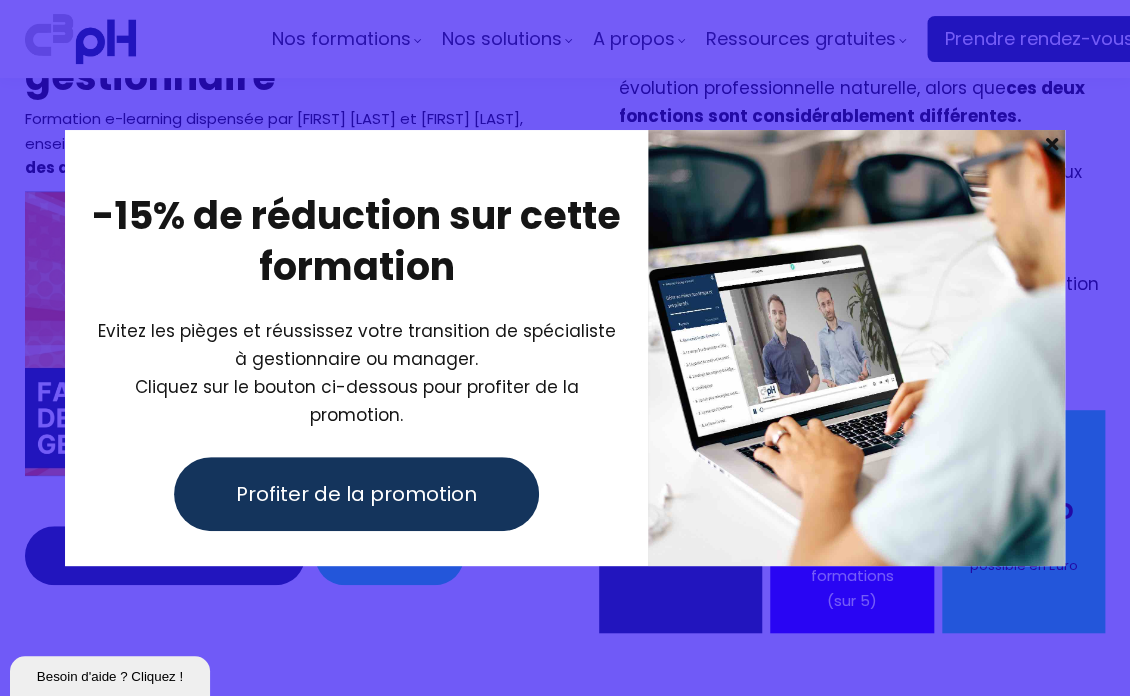 click at bounding box center (565, 348) 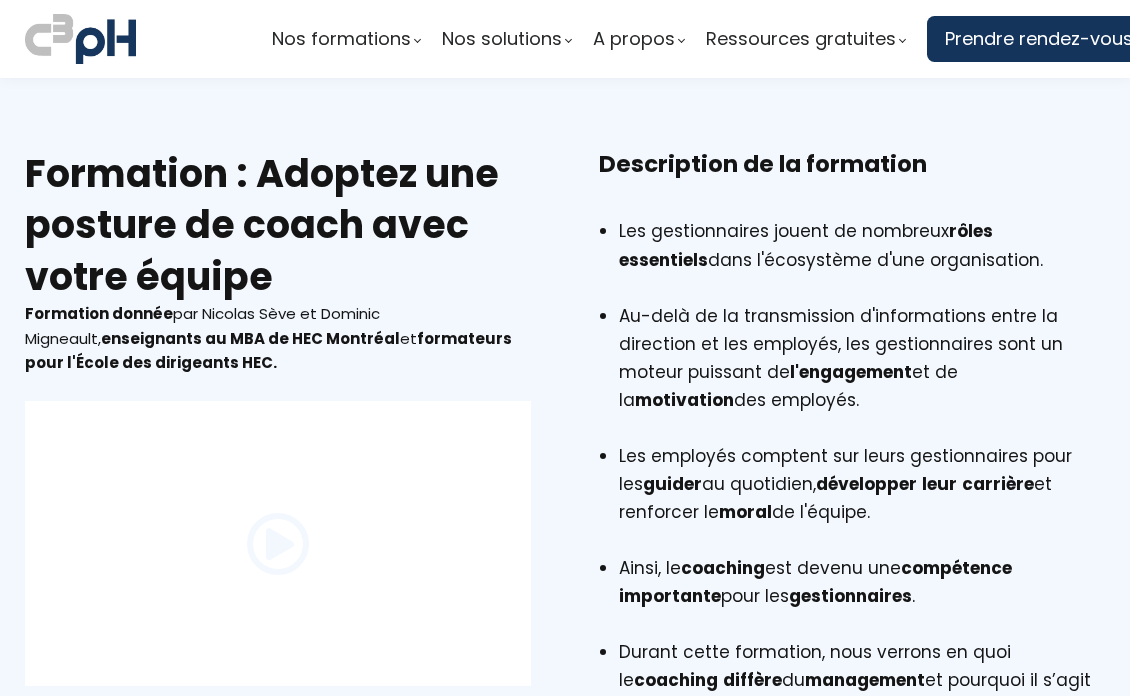scroll, scrollTop: 0, scrollLeft: 0, axis: both 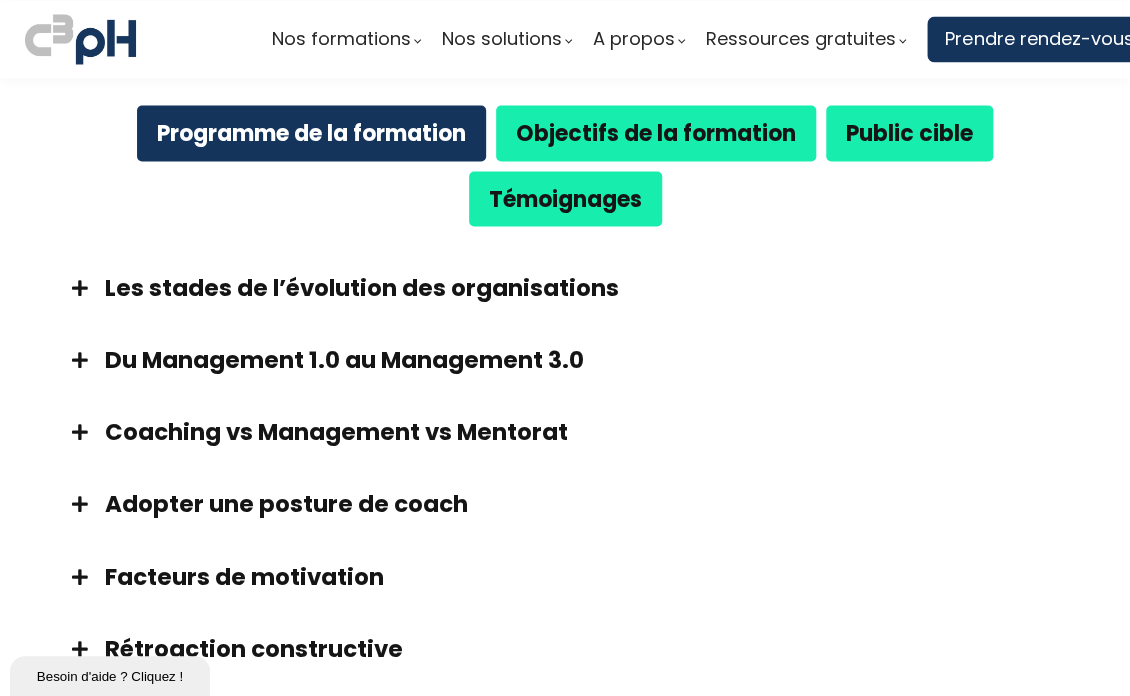 click on "Du Management 1.0 au Management 3.0" at bounding box center [590, 359] 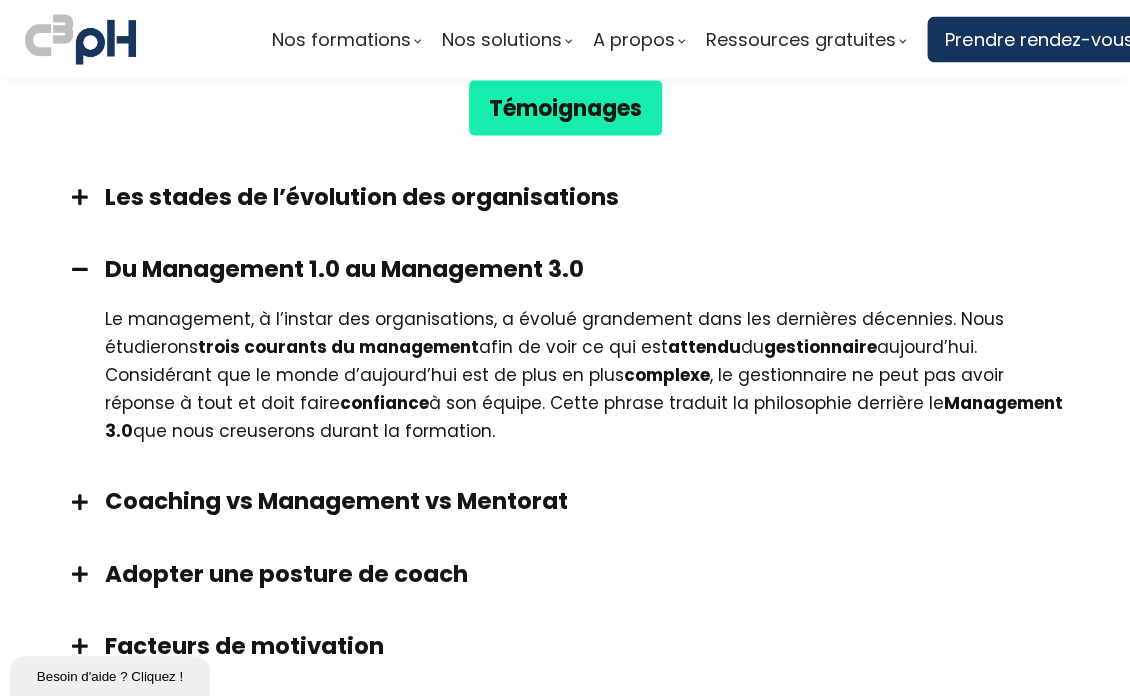 scroll, scrollTop: 1500, scrollLeft: 0, axis: vertical 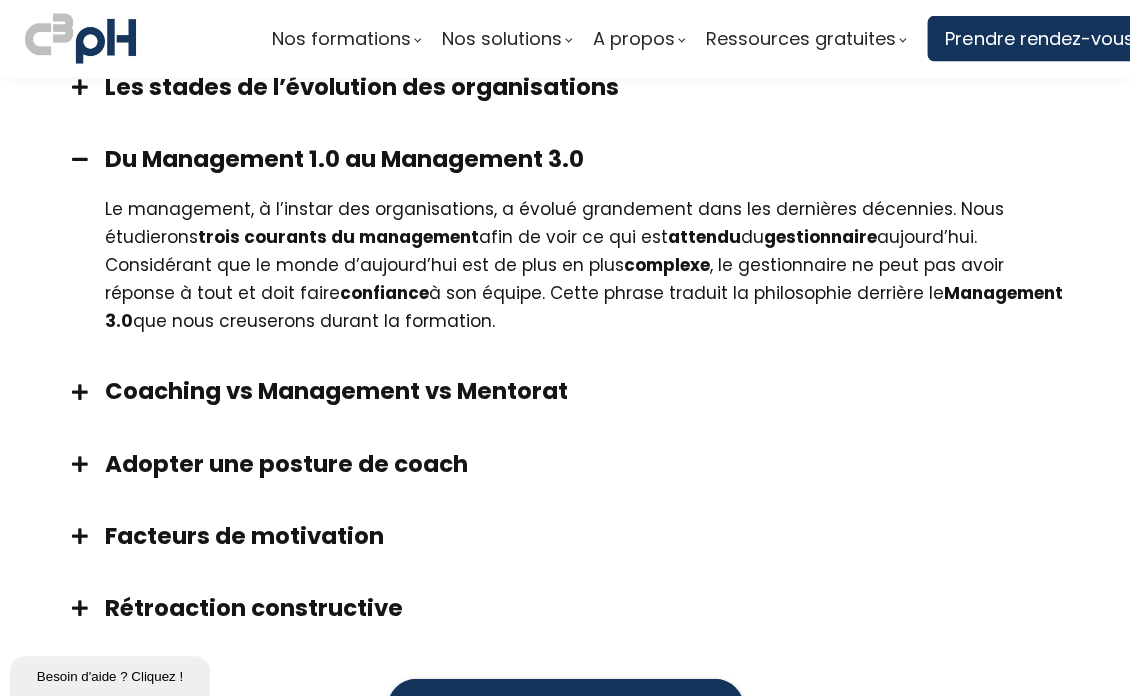 click on "Coaching vs Management vs Mentorat" at bounding box center [590, 391] 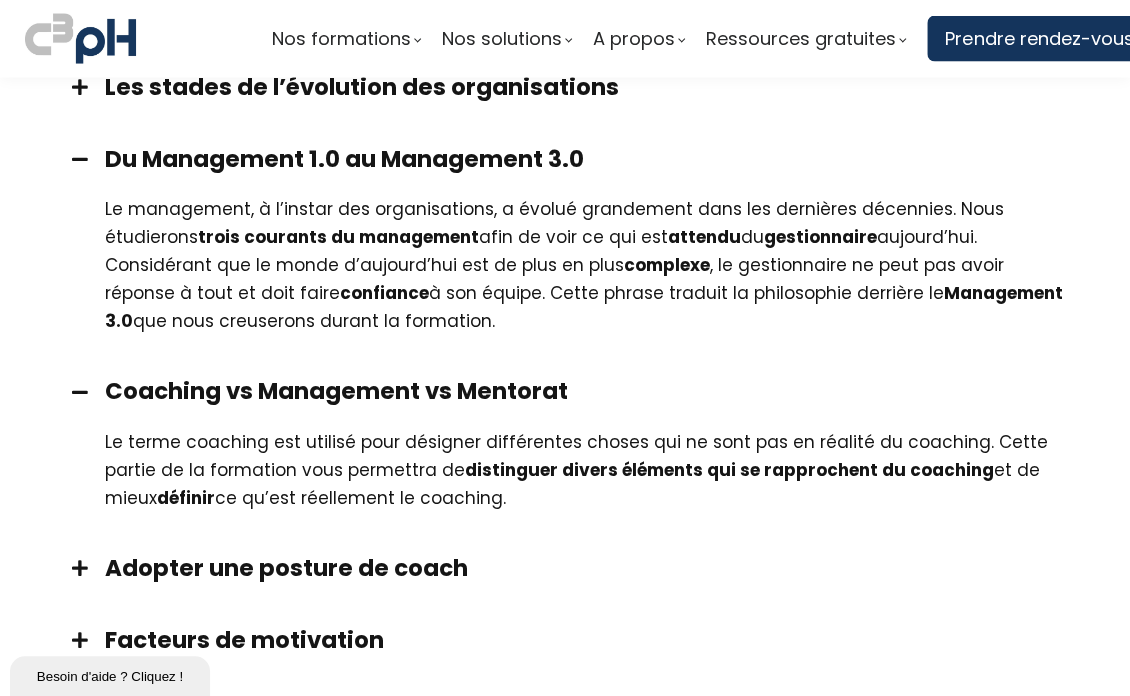 scroll, scrollTop: 1700, scrollLeft: 0, axis: vertical 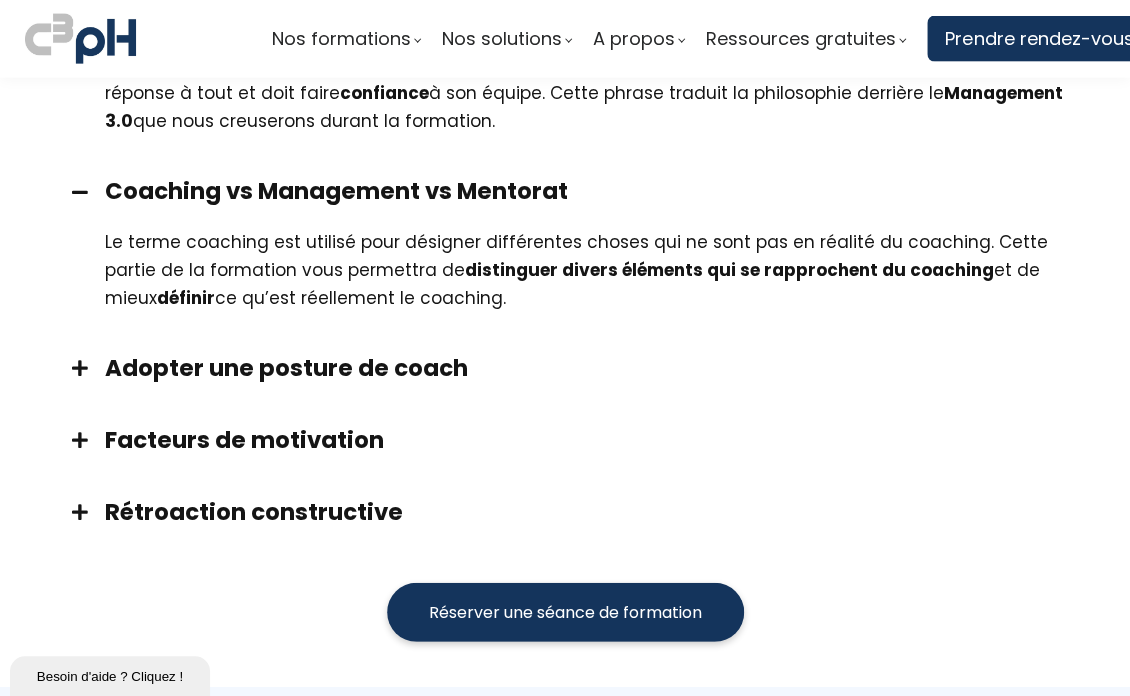 click on "Adopter une posture de coach" at bounding box center [590, 368] 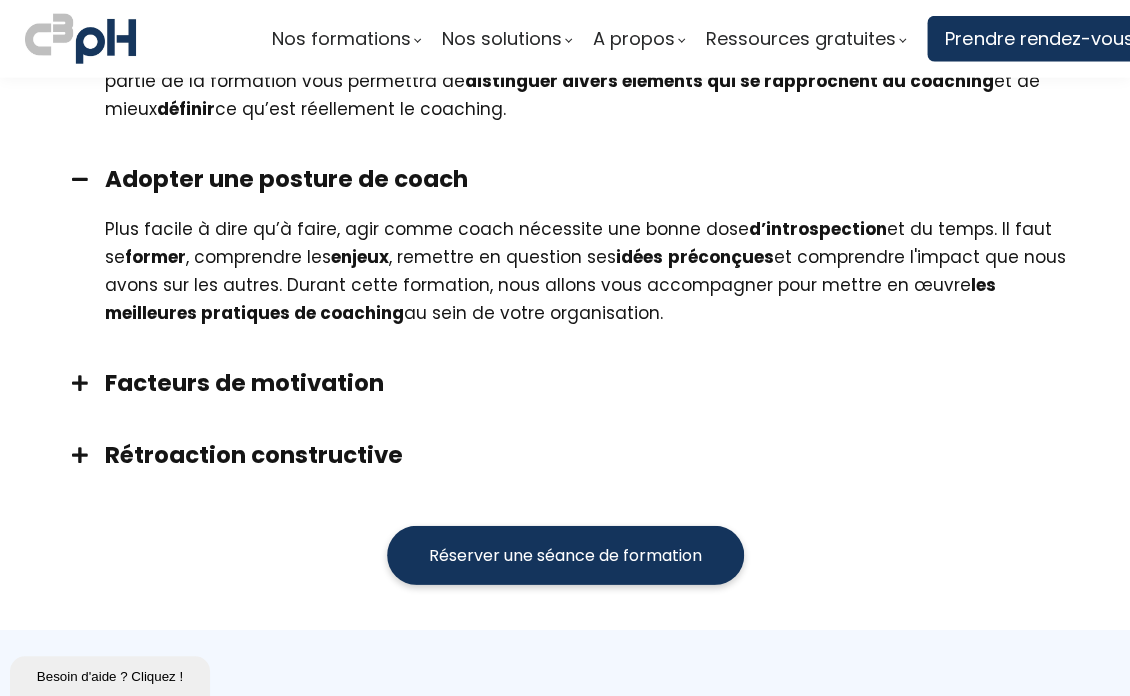 scroll, scrollTop: 1900, scrollLeft: 0, axis: vertical 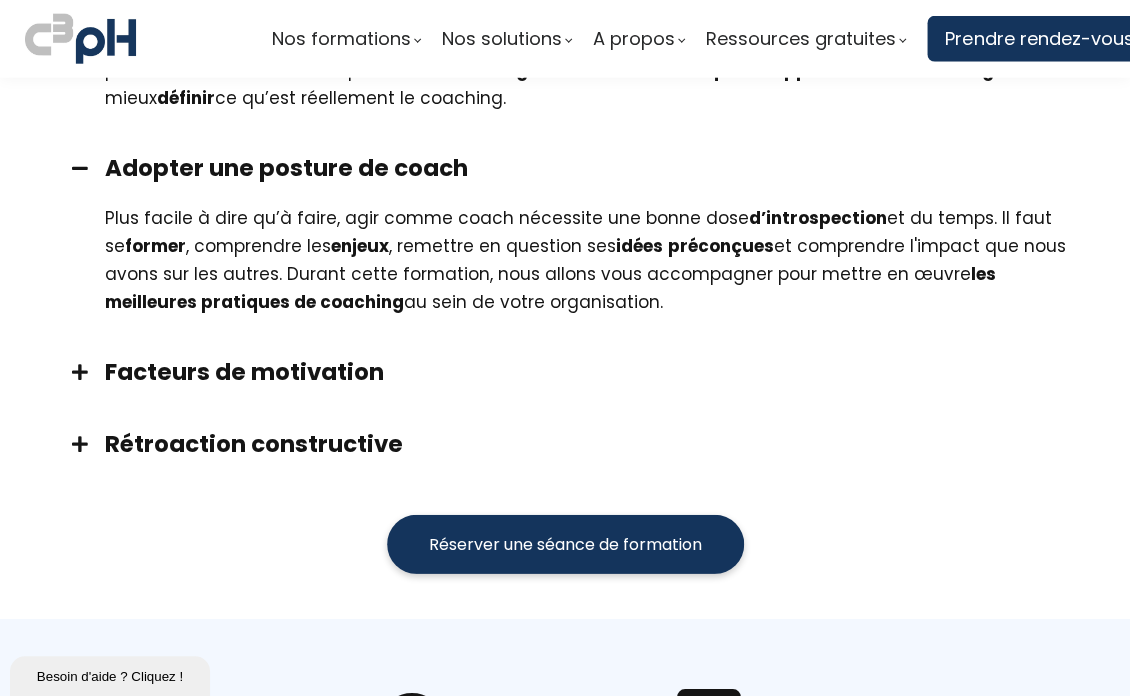 click on "Facteurs de motivation" at bounding box center [590, 372] 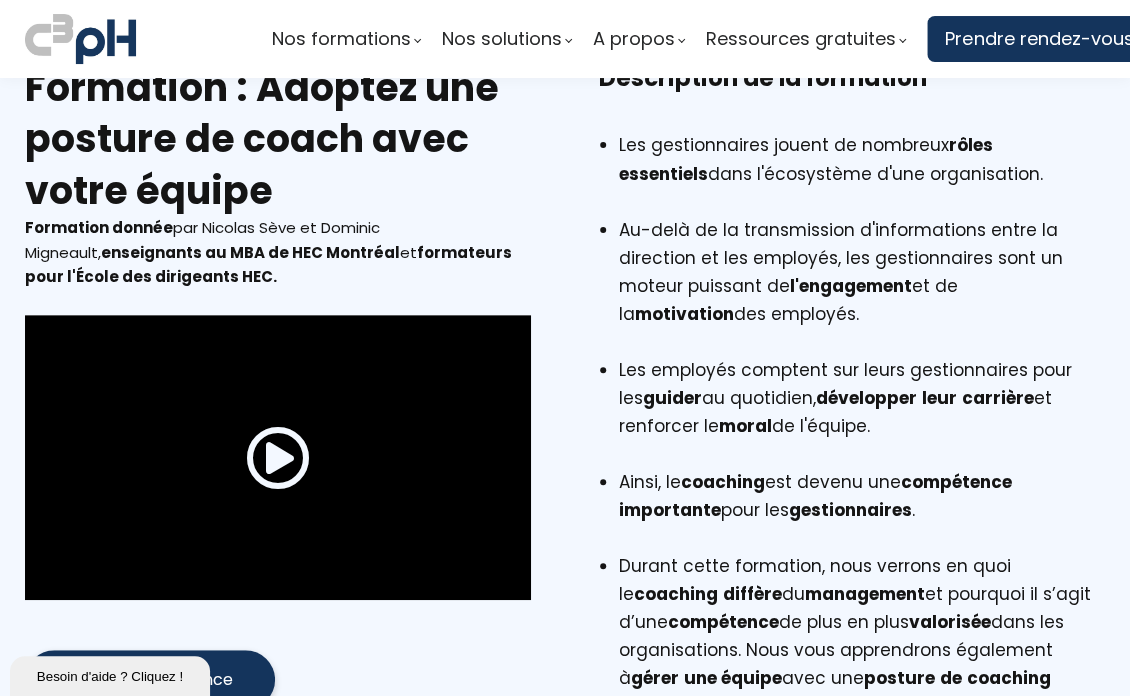 scroll, scrollTop: 0, scrollLeft: 0, axis: both 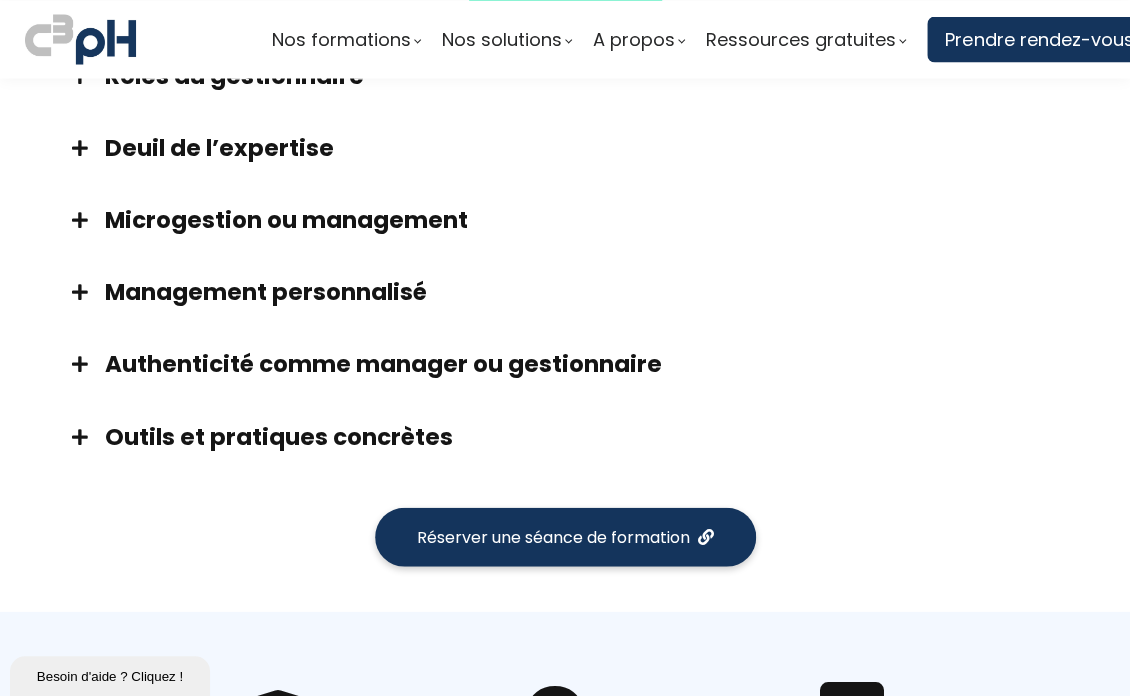 click on "Deuil de l’expertise" at bounding box center (590, 147) 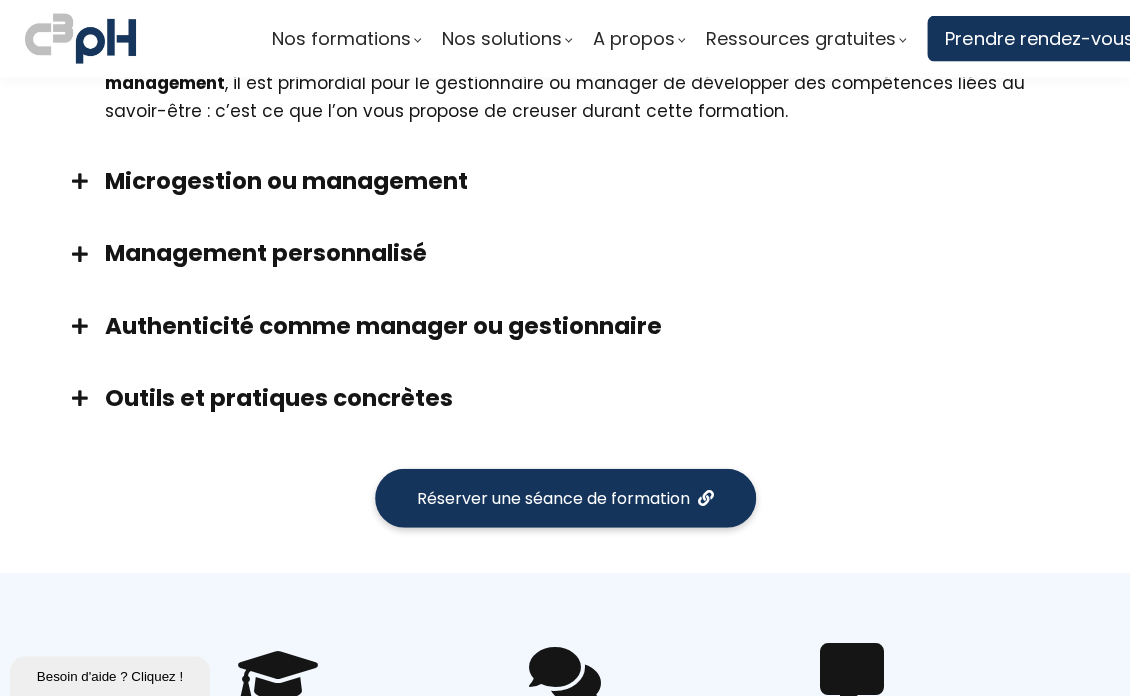 scroll, scrollTop: 1600, scrollLeft: 0, axis: vertical 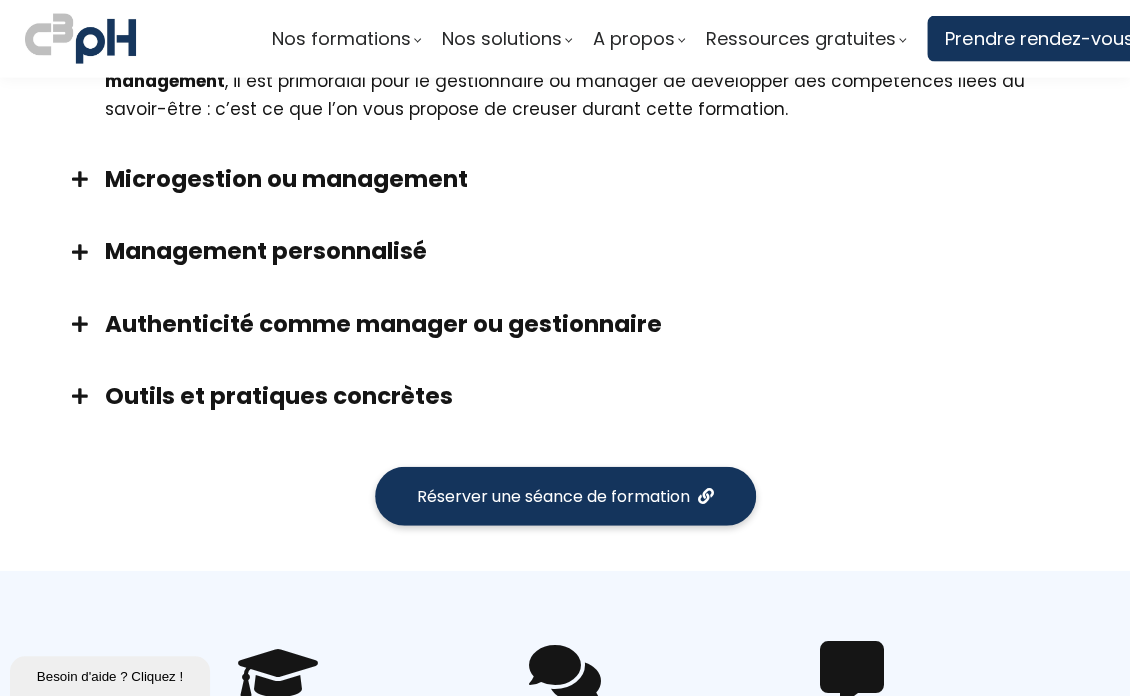 click on "Management personnalisé" at bounding box center [590, 251] 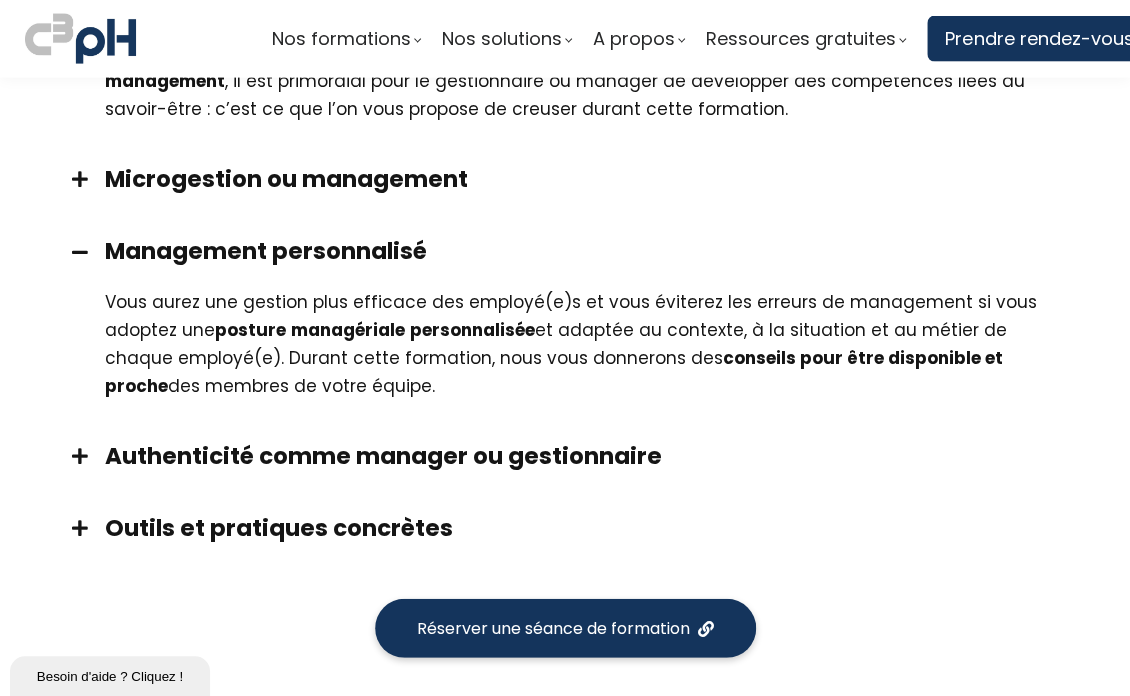 click on "Management personnalisé" at bounding box center [590, 251] 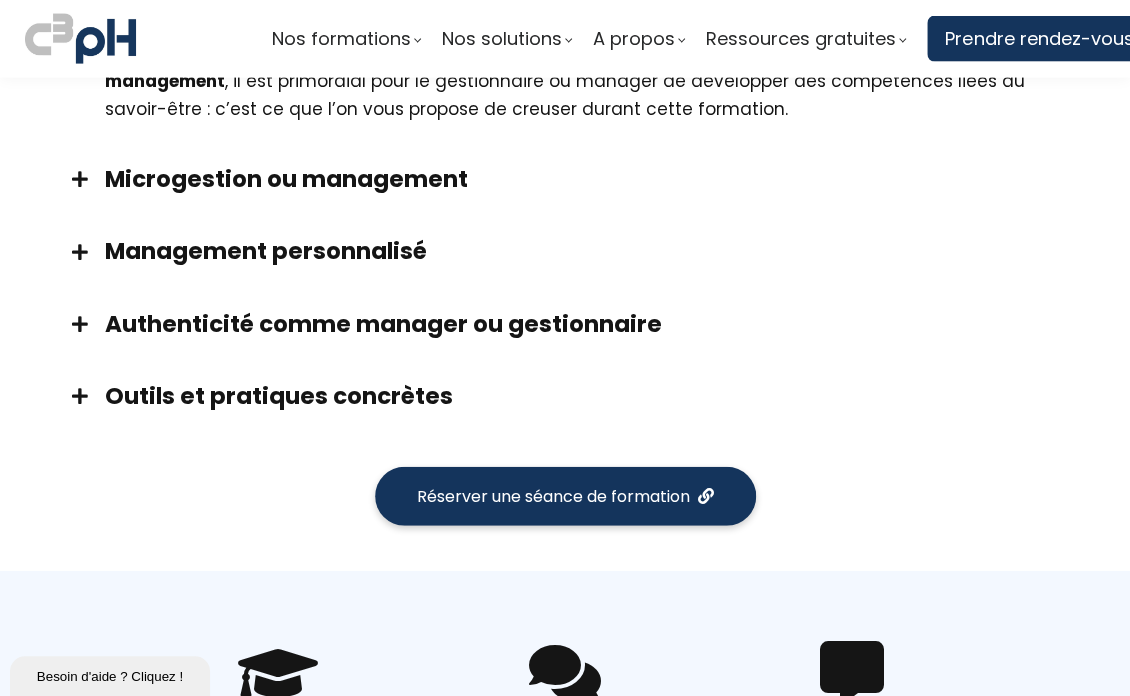 click on "Authenticité comme manager ou gestionnaire" at bounding box center (590, 324) 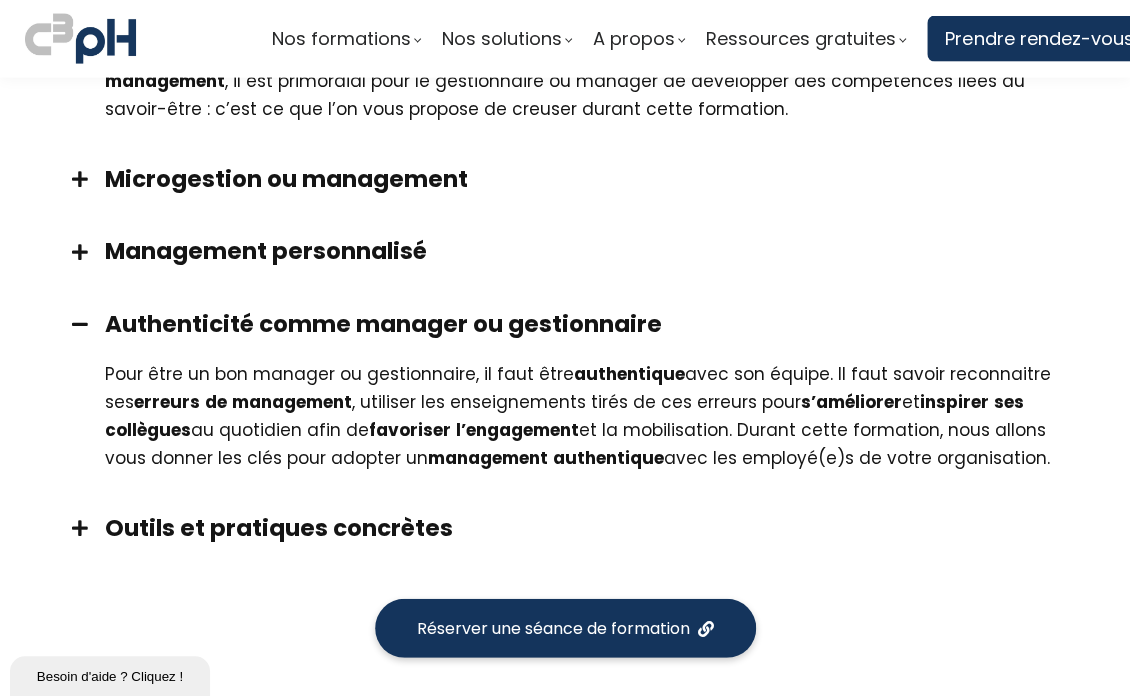 click on "Authenticité comme manager ou gestionnaire" at bounding box center [590, 324] 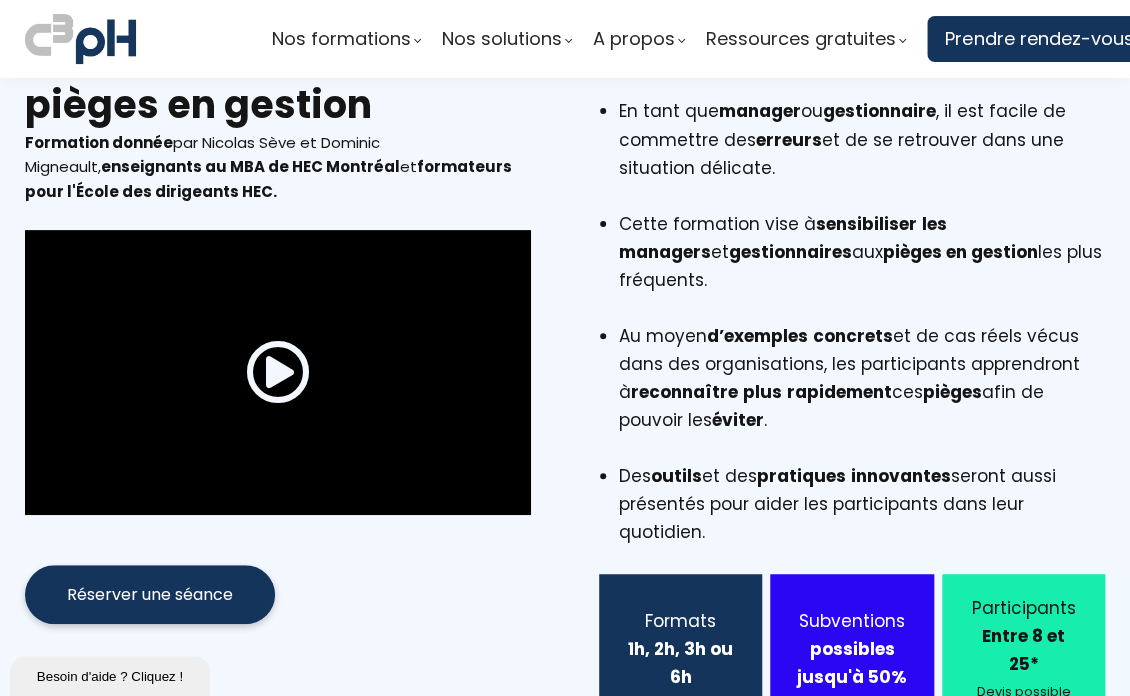scroll, scrollTop: 0, scrollLeft: 0, axis: both 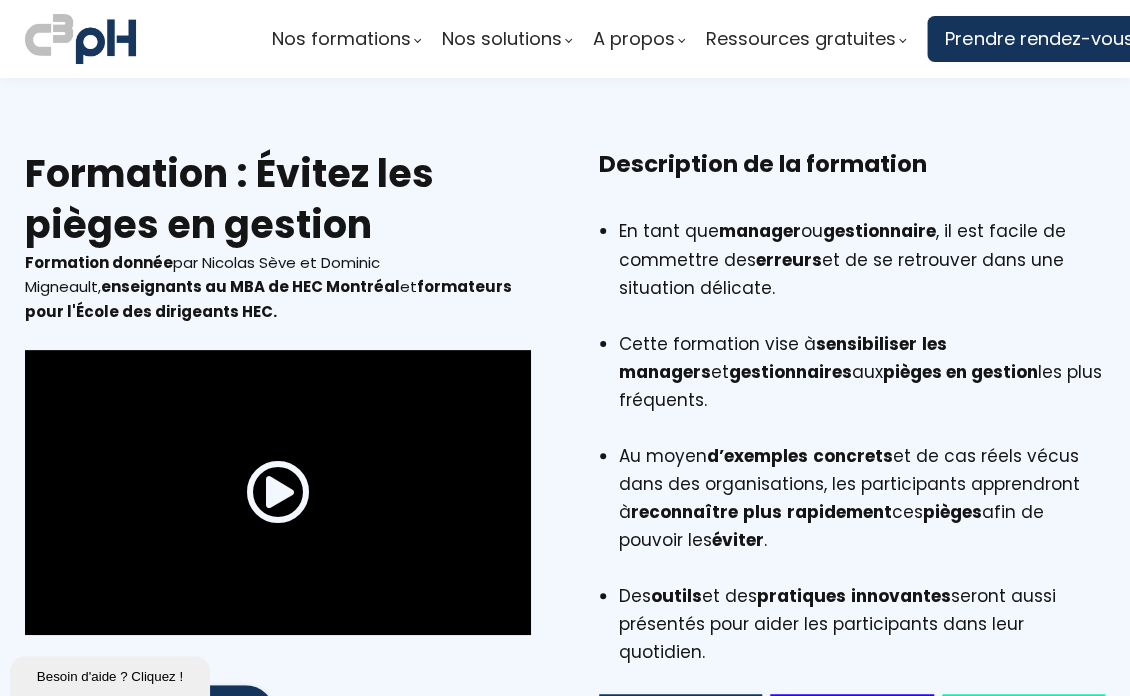 click at bounding box center [278, 492] 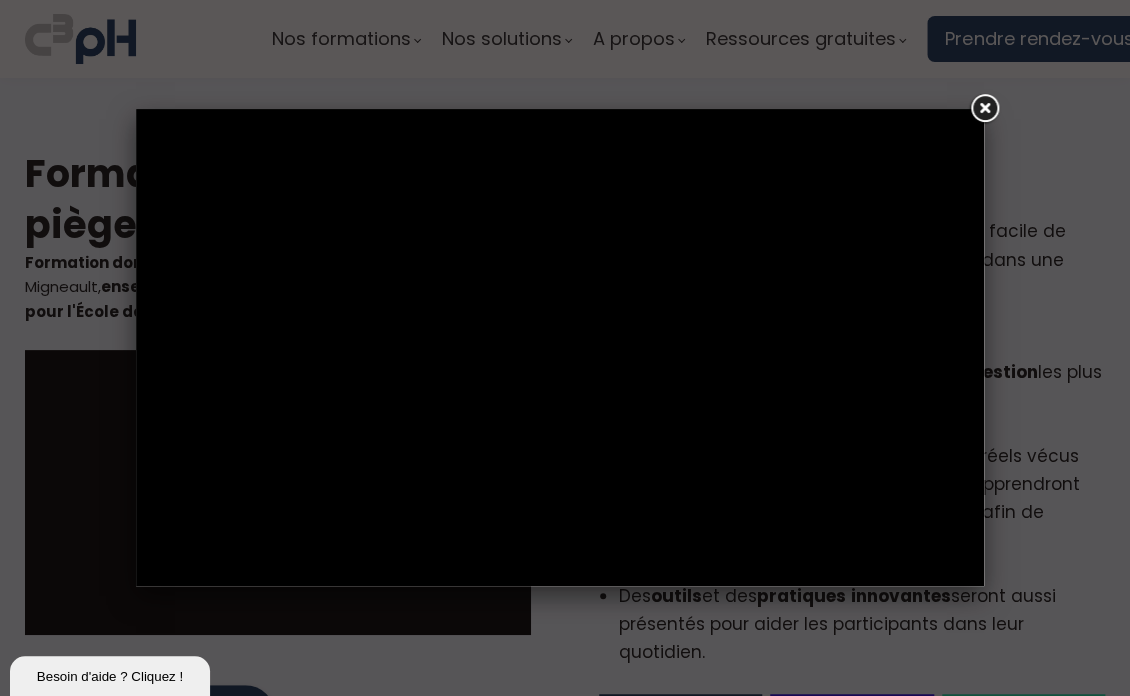 click at bounding box center [984, 109] 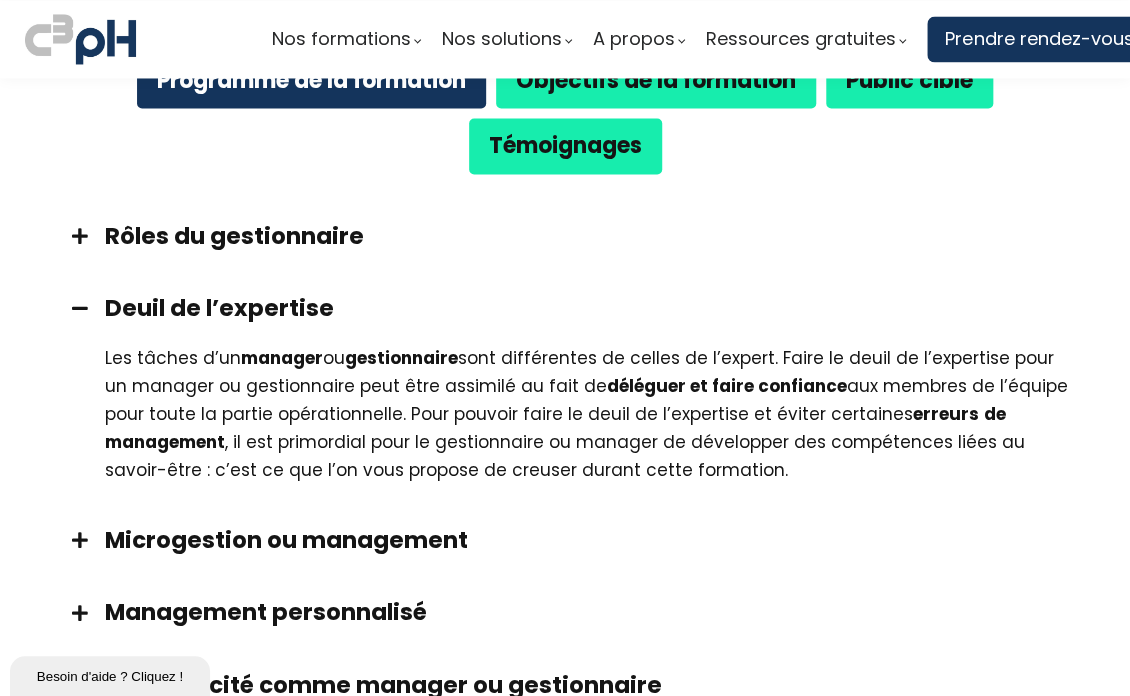 scroll, scrollTop: 1000, scrollLeft: 0, axis: vertical 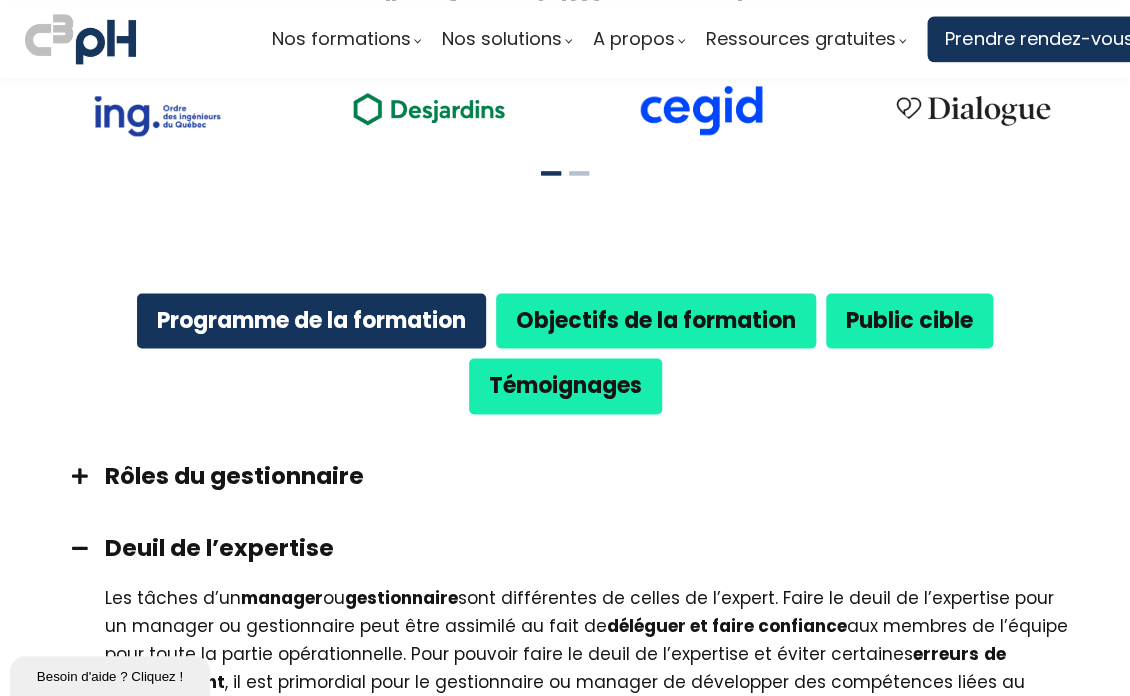 click on "Public cible" at bounding box center [909, 320] 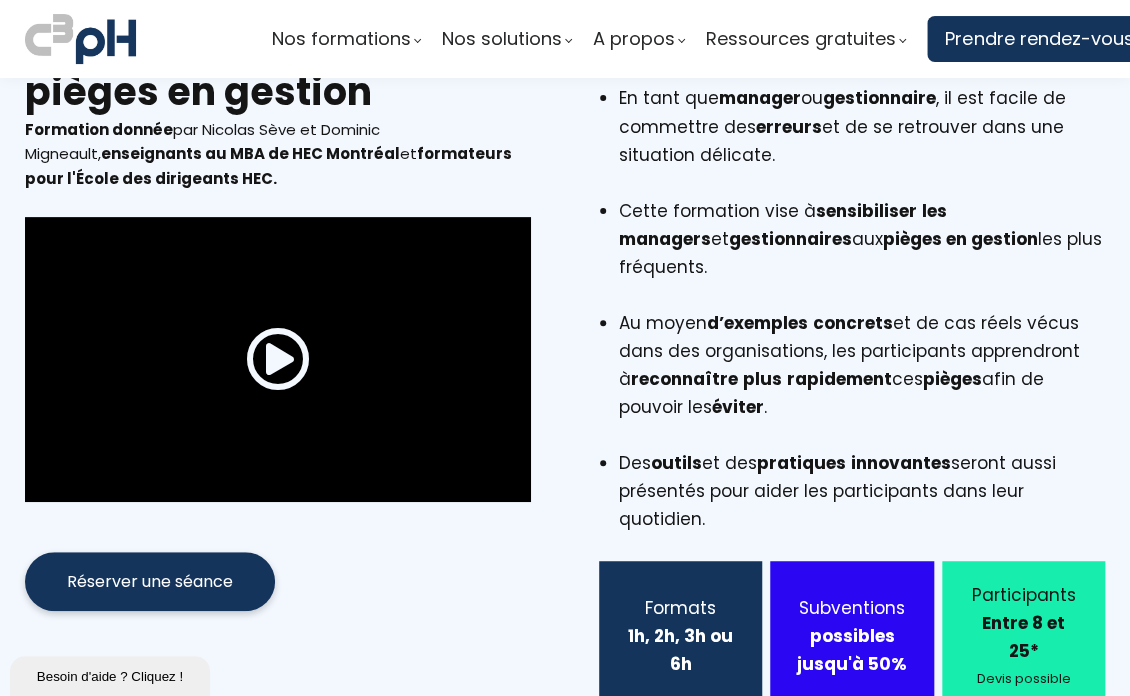 scroll, scrollTop: 0, scrollLeft: 0, axis: both 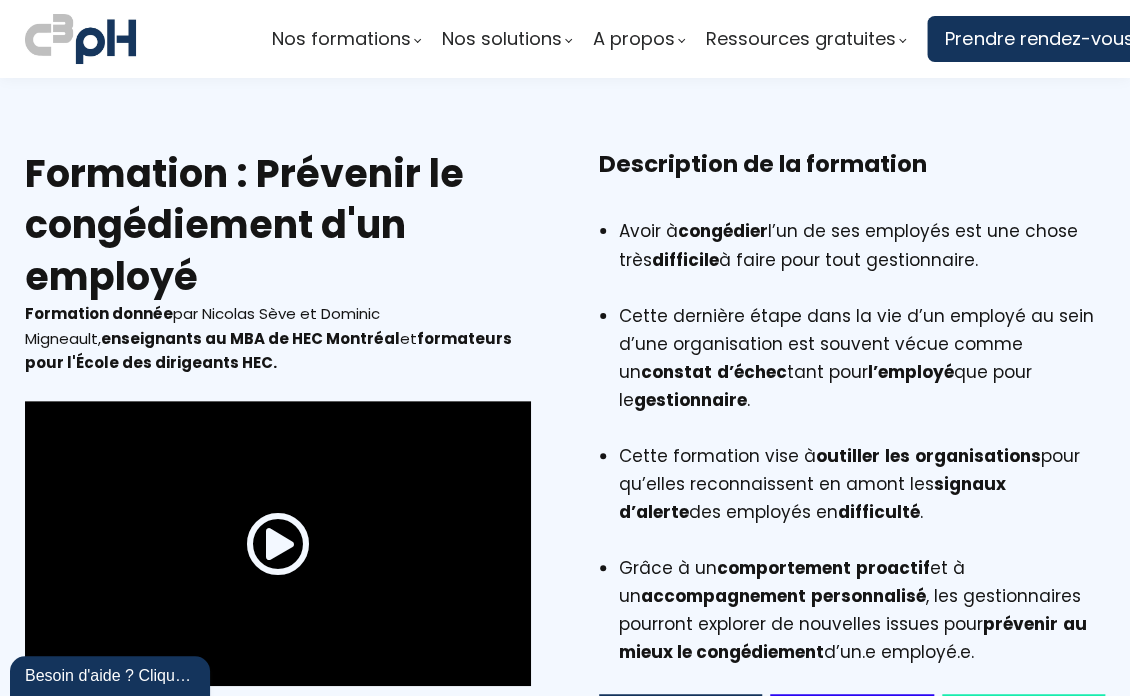 click on "Formation : Prévenir le congédiement d'un employé" at bounding box center (278, 225) 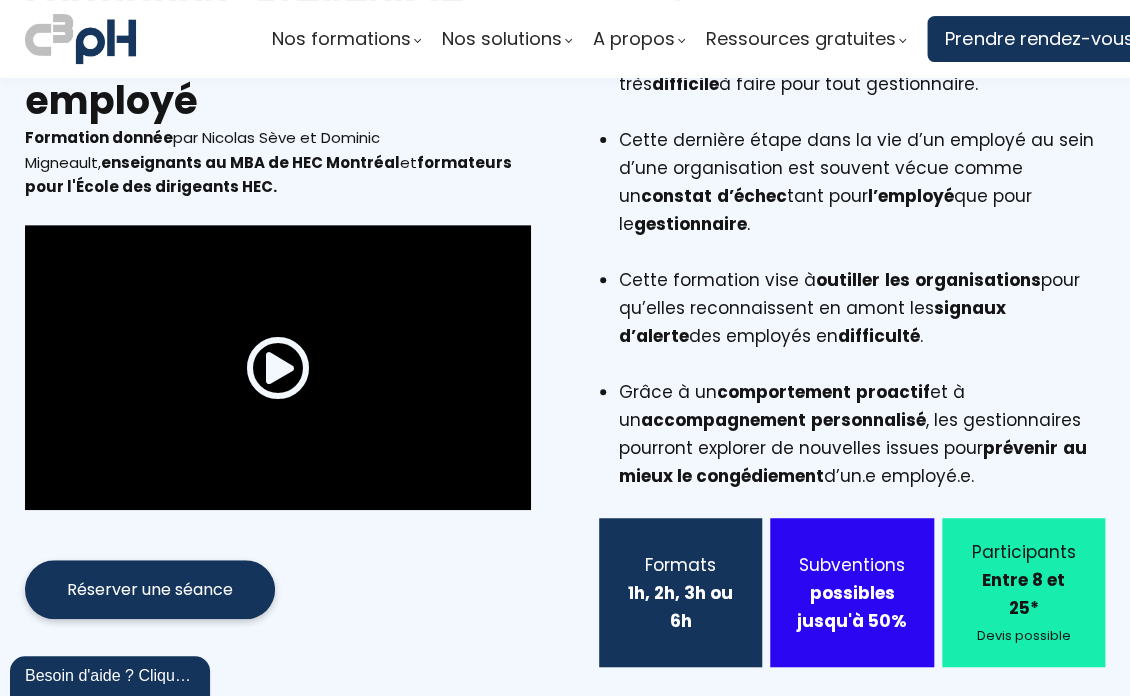 scroll, scrollTop: 300, scrollLeft: 0, axis: vertical 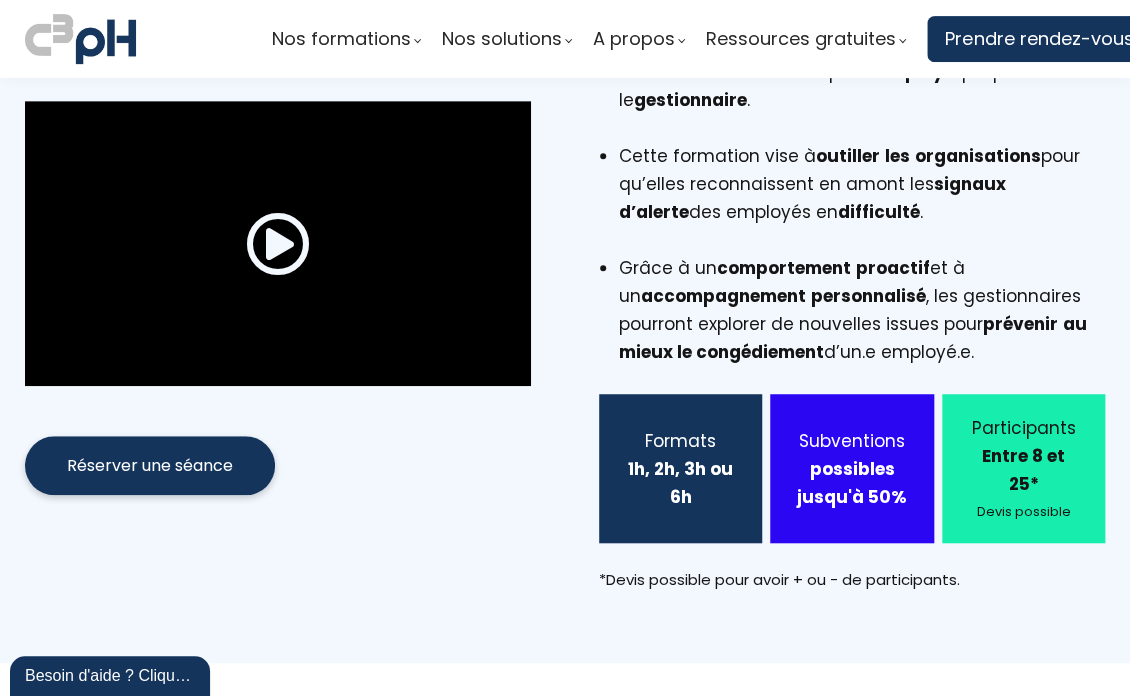 click at bounding box center (278, 244) 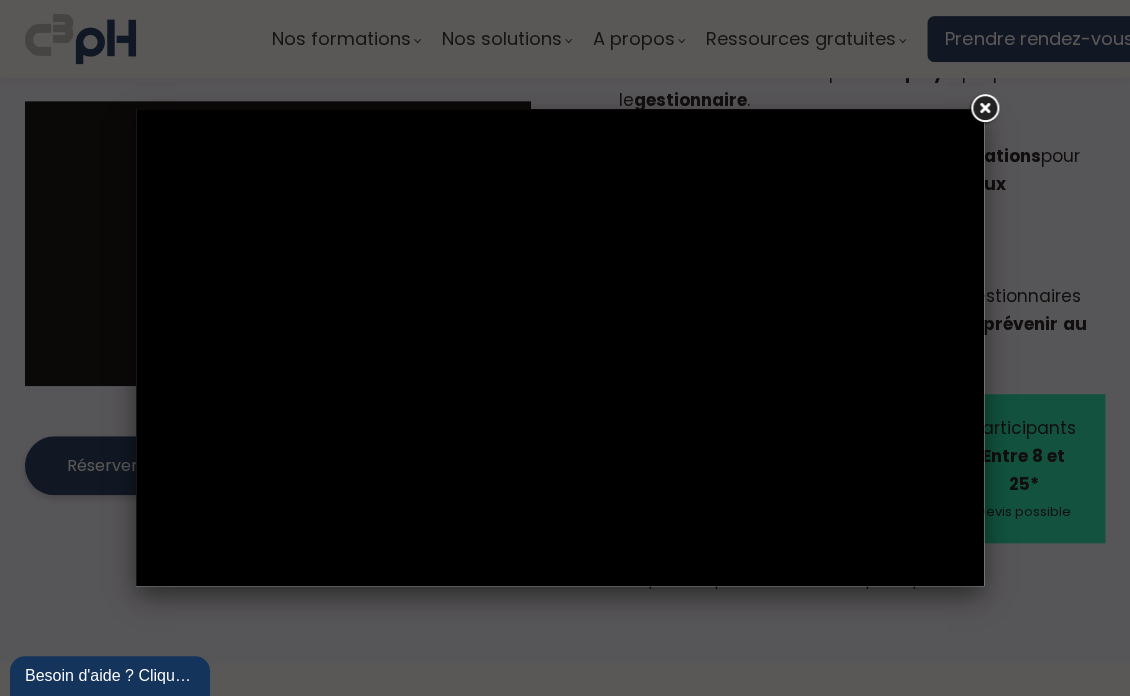 click at bounding box center [984, 109] 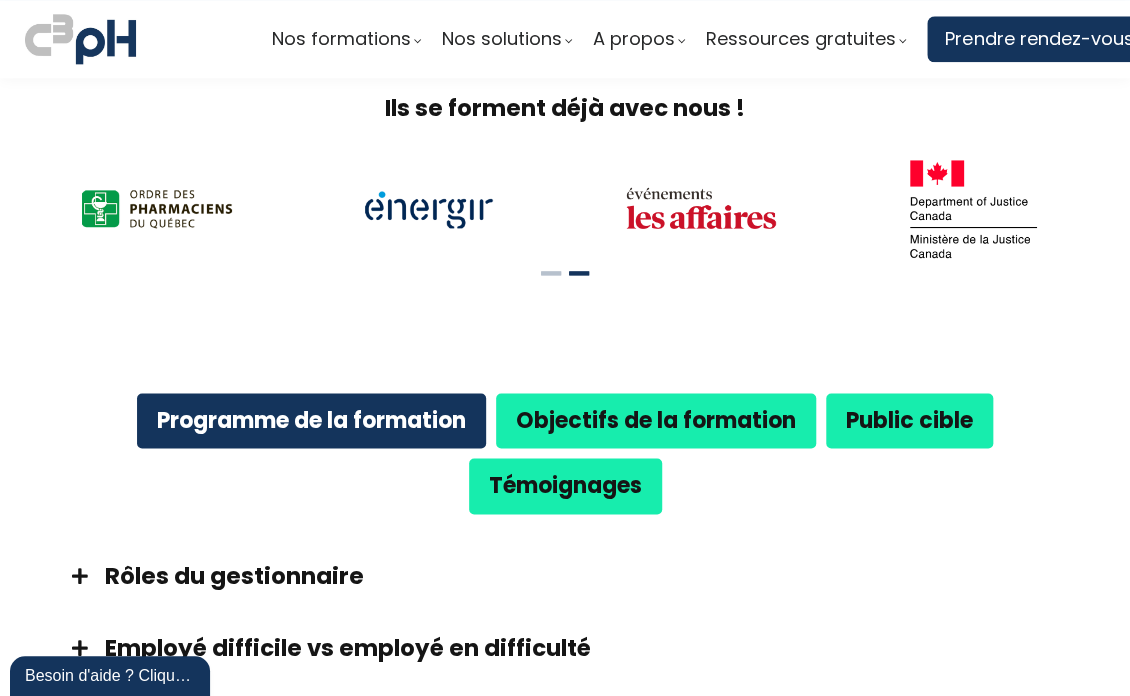 scroll, scrollTop: 1300, scrollLeft: 0, axis: vertical 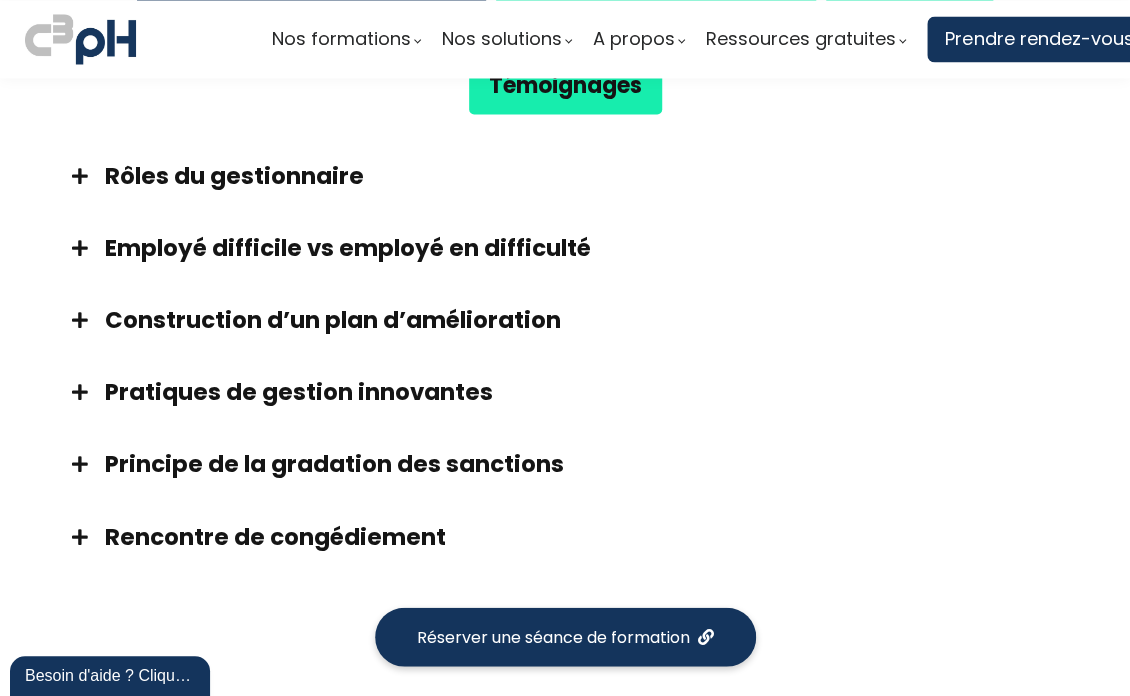 click on "Rôles du gestionnaire" at bounding box center [590, 175] 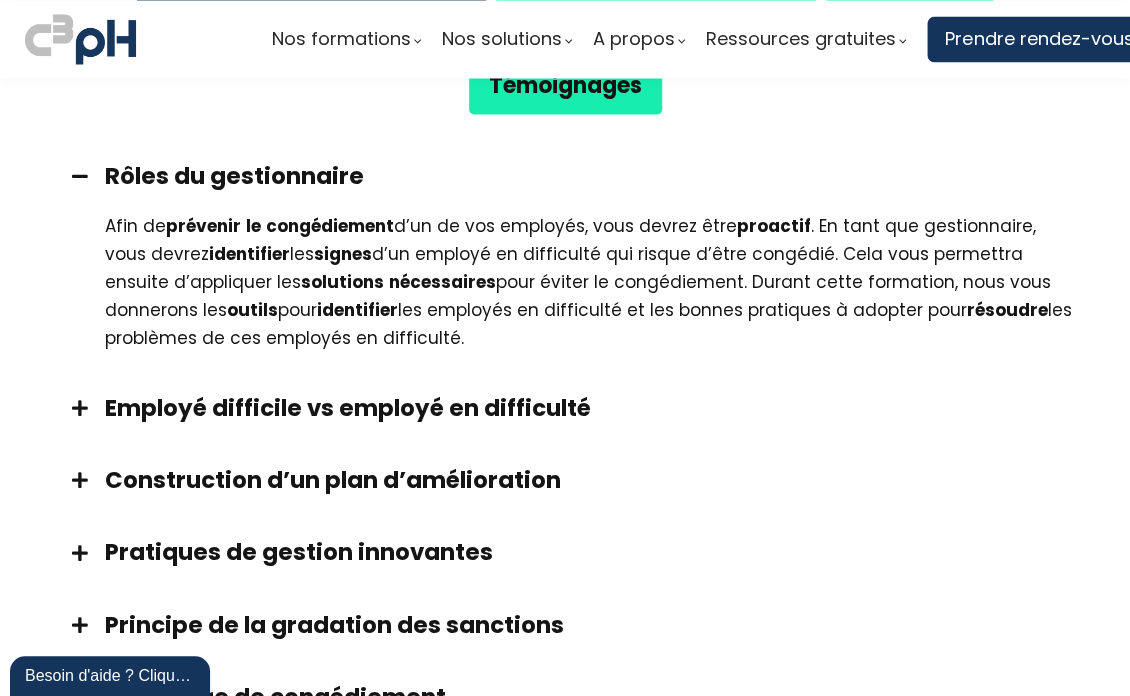 click on "Employé difficile vs employé en difficulté" at bounding box center (590, 407) 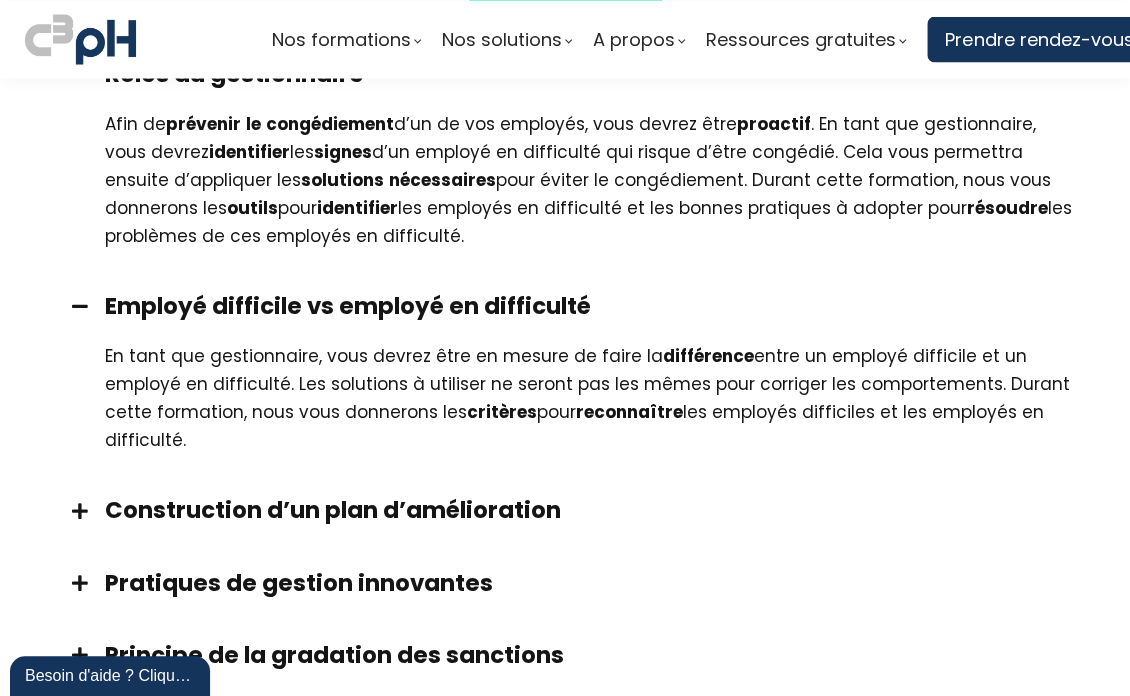 scroll, scrollTop: 1500, scrollLeft: 0, axis: vertical 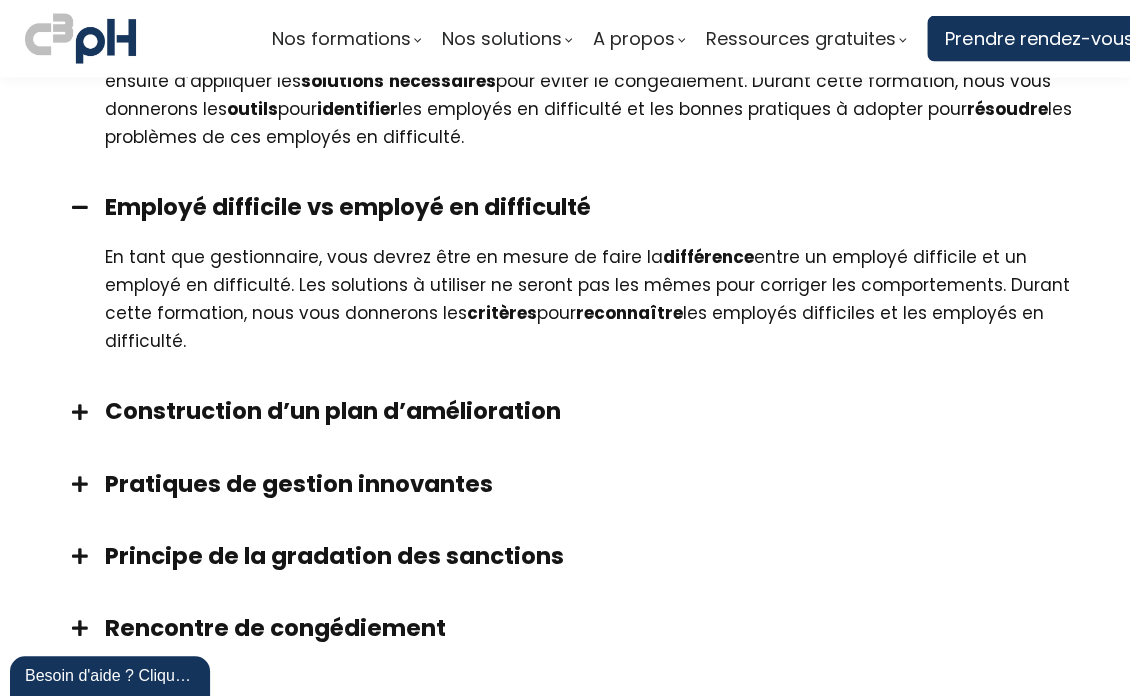 click on "Construction d’un plan d’amélioration" at bounding box center (590, 411) 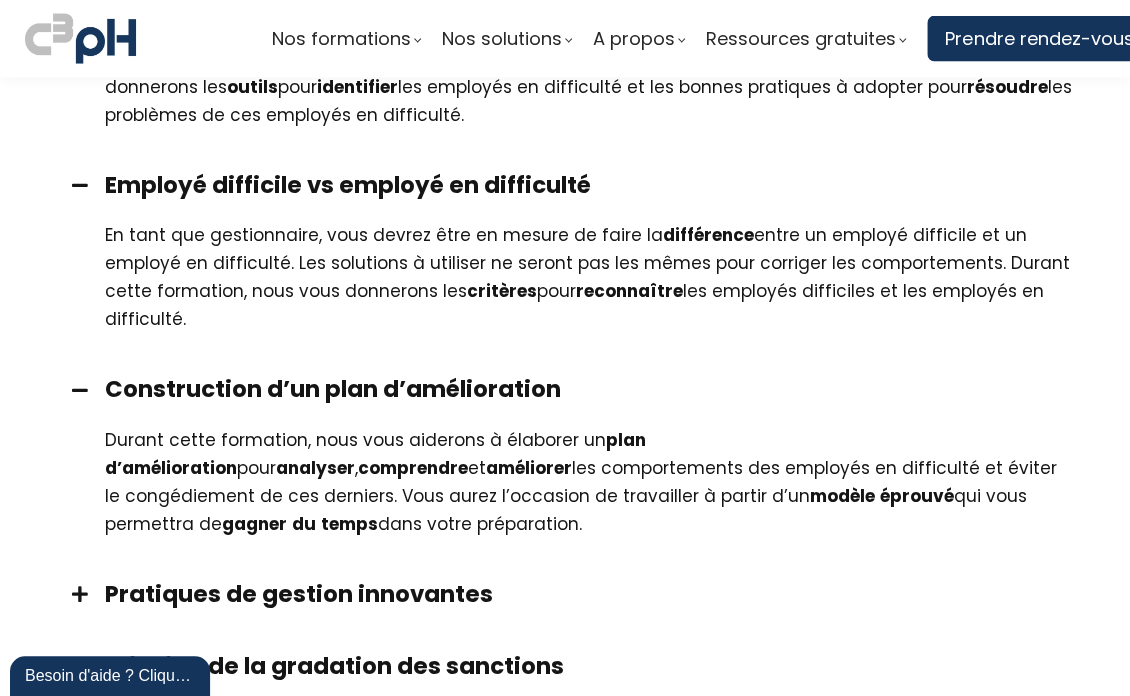 scroll, scrollTop: 1700, scrollLeft: 0, axis: vertical 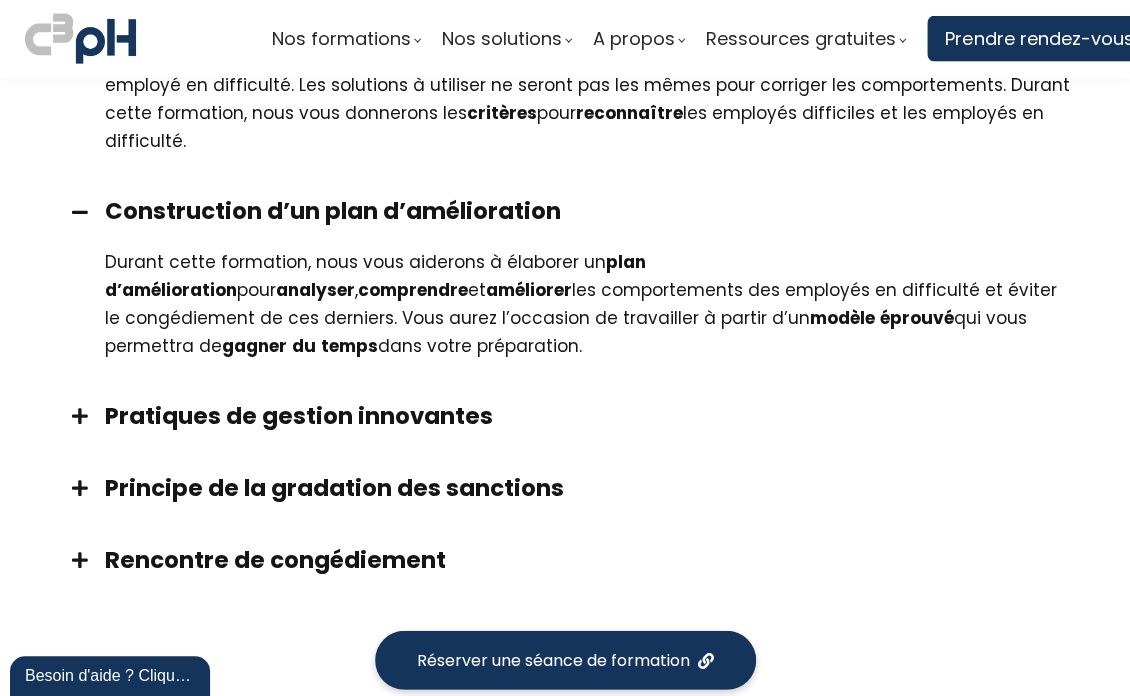 click on "Rencontre de congédiement" at bounding box center (590, 560) 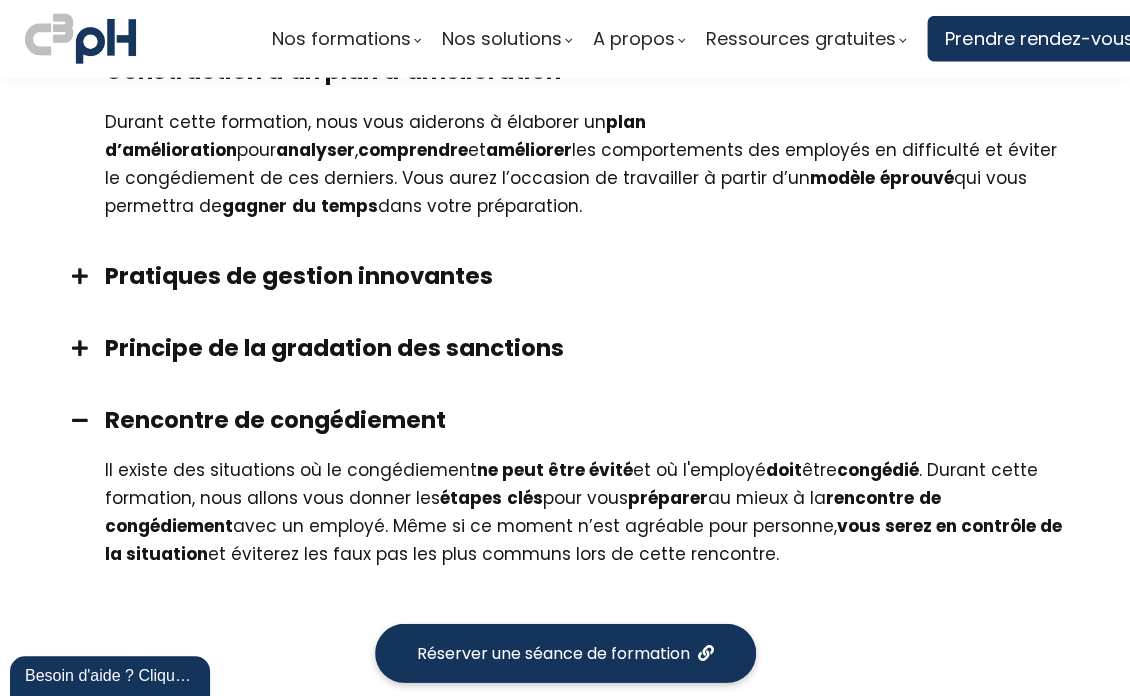 scroll, scrollTop: 2000, scrollLeft: 0, axis: vertical 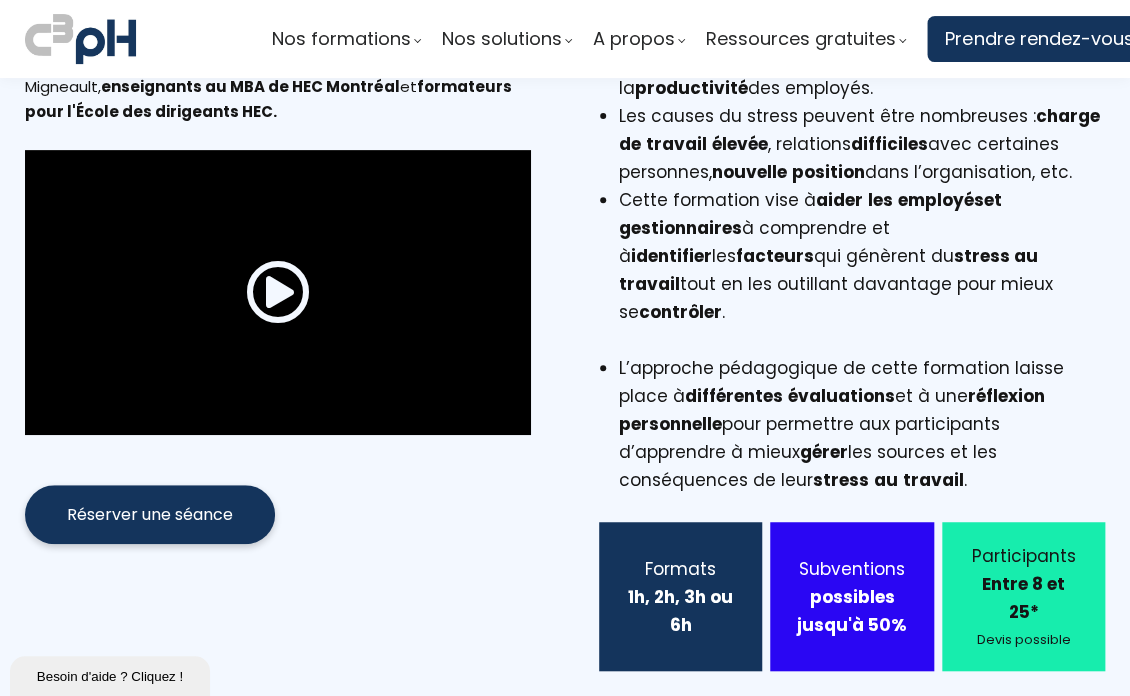 click at bounding box center (278, 292) 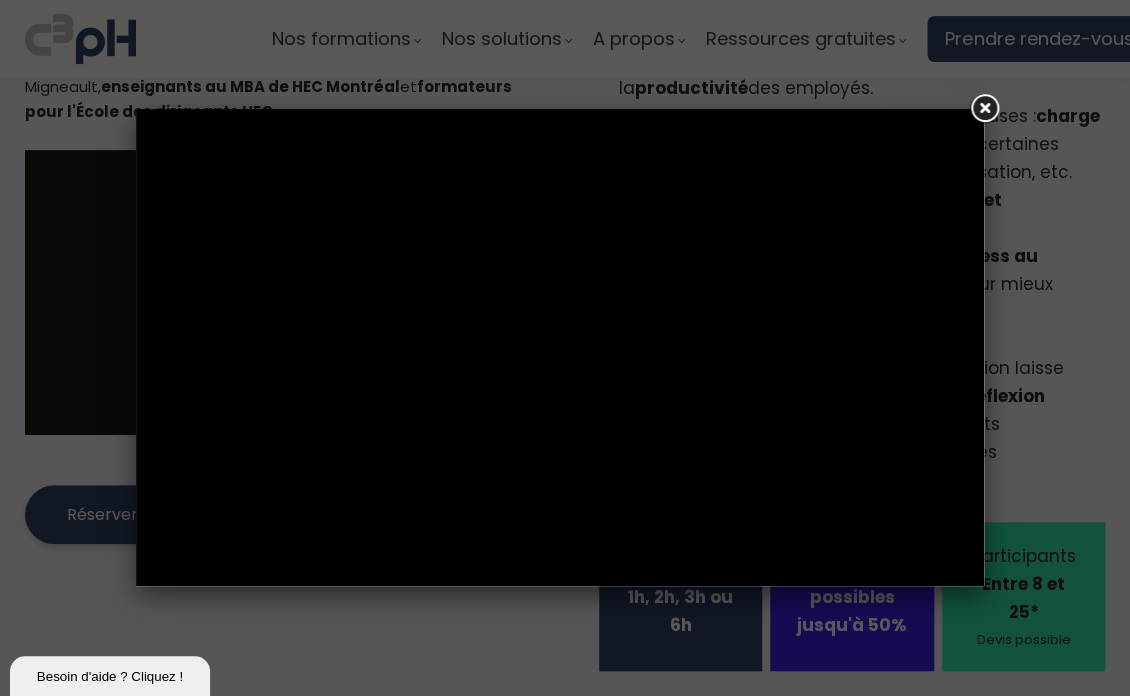 click at bounding box center [984, 109] 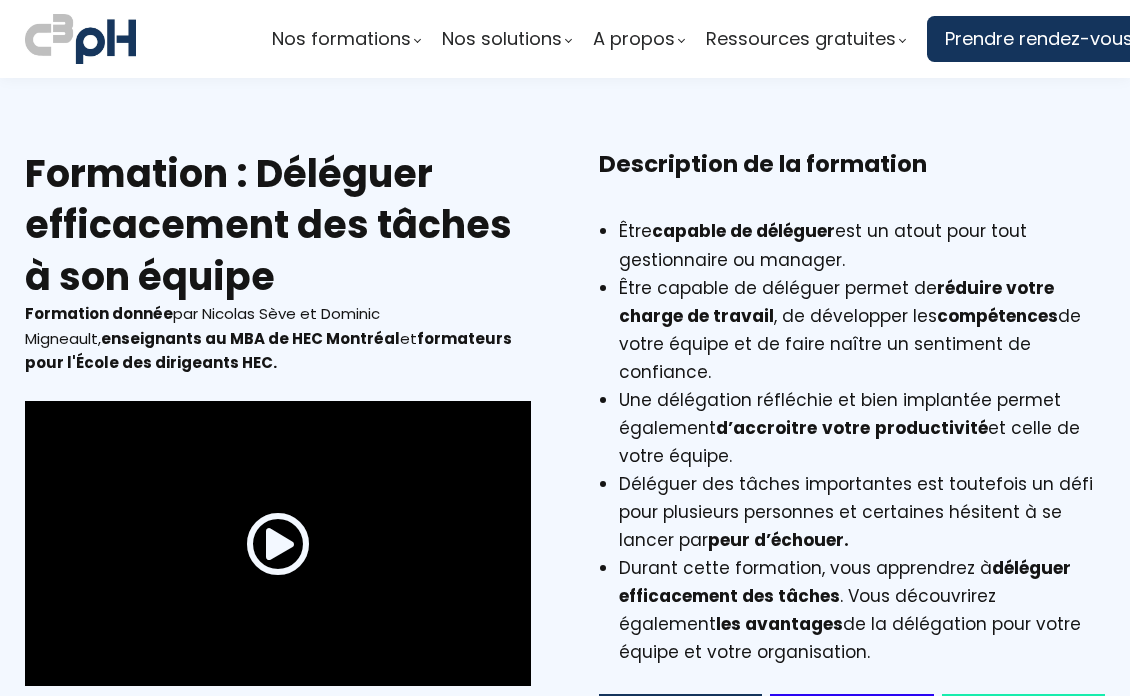 scroll, scrollTop: 0, scrollLeft: 0, axis: both 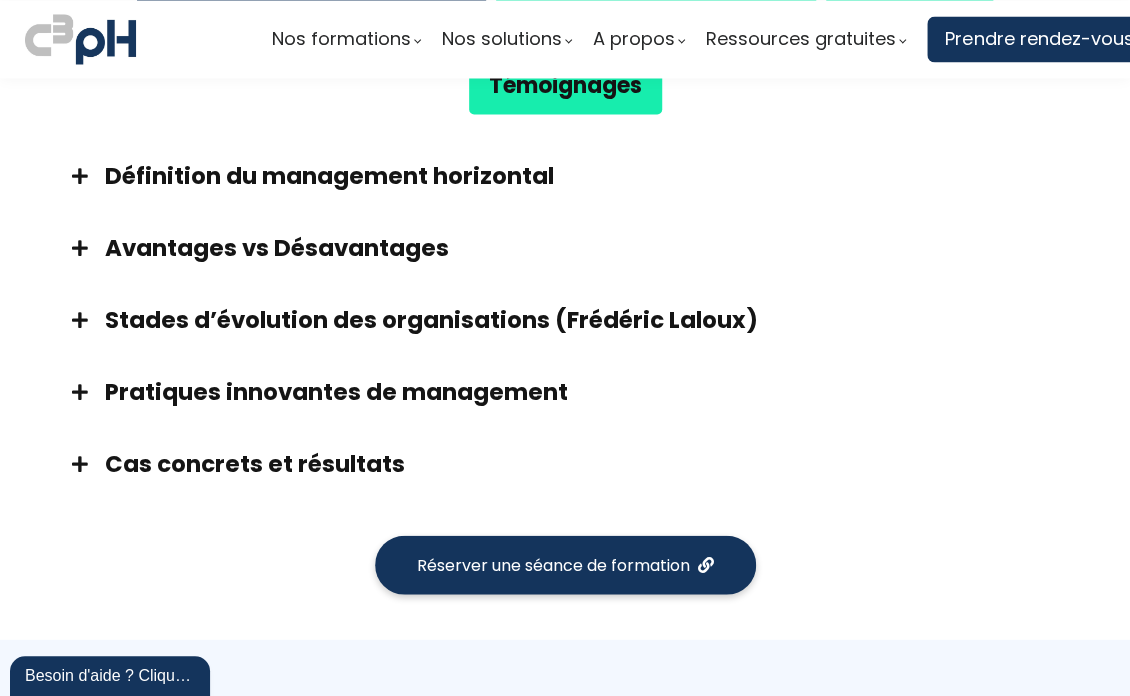 click on "Définition du management horizontal" at bounding box center (590, 175) 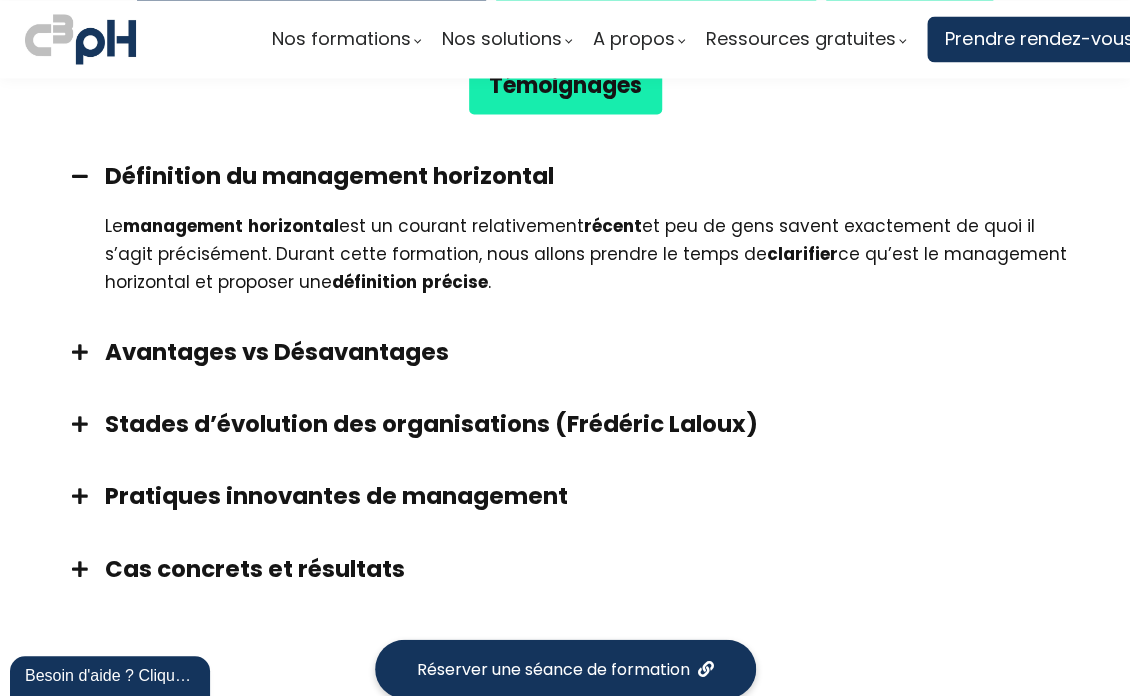 click on "Avantages vs Désavantages" at bounding box center (590, 351) 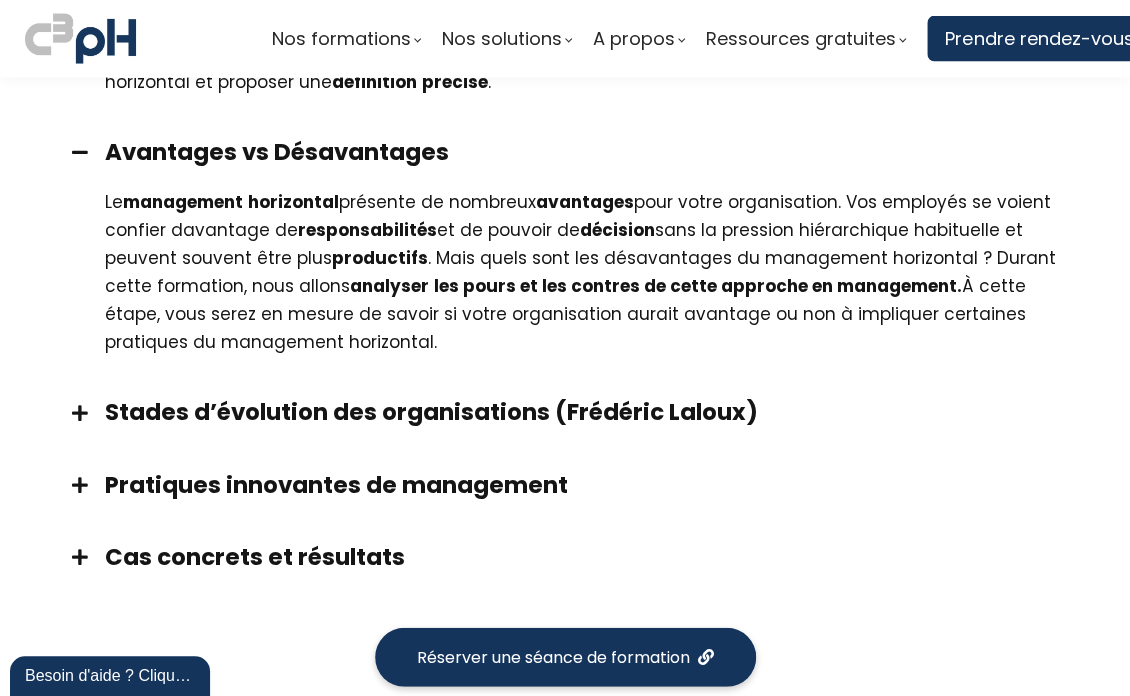 scroll, scrollTop: 1500, scrollLeft: 0, axis: vertical 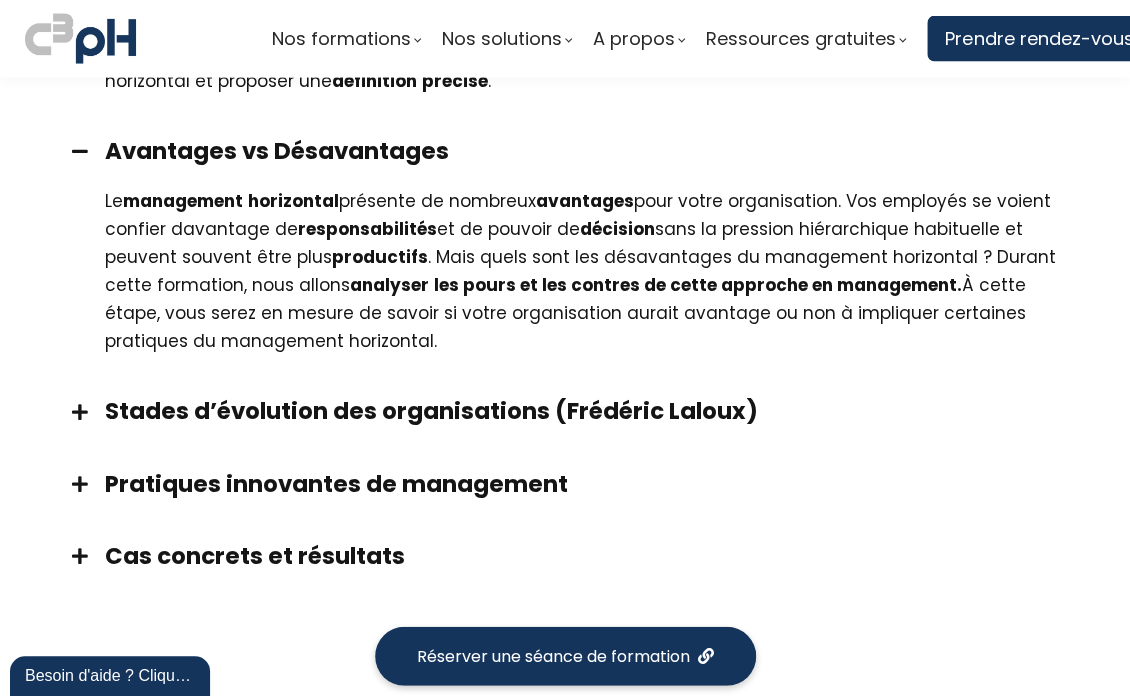 click on "Stades d’évolution des organisations (Frédéric Laloux)" at bounding box center [590, 411] 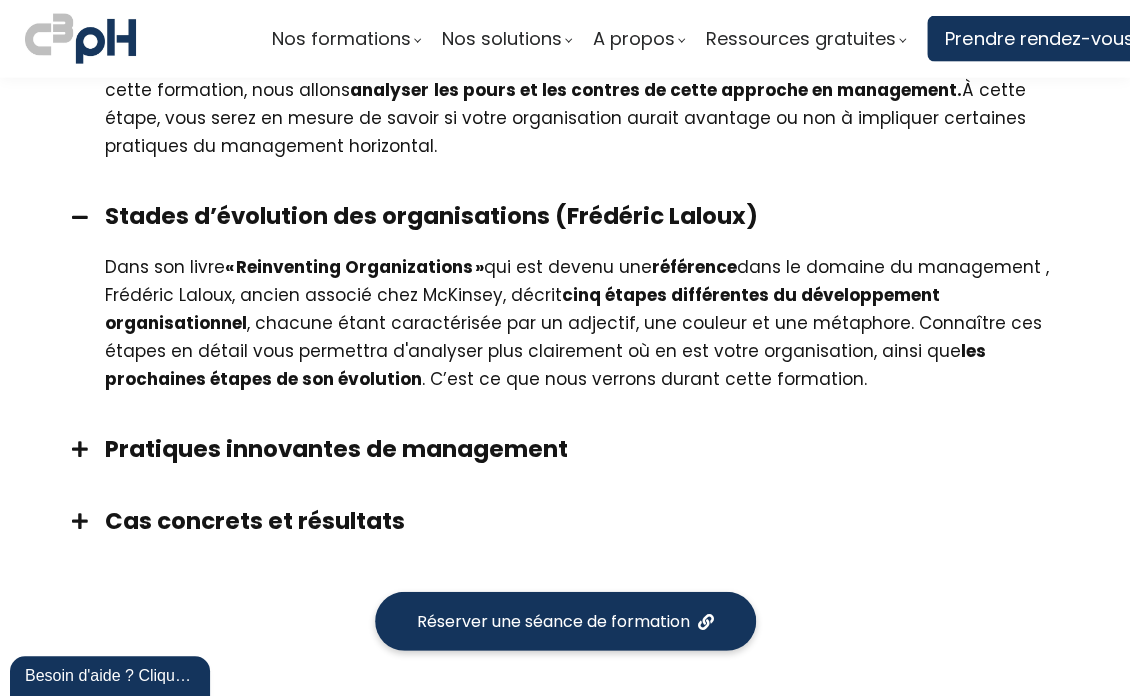 scroll, scrollTop: 1700, scrollLeft: 0, axis: vertical 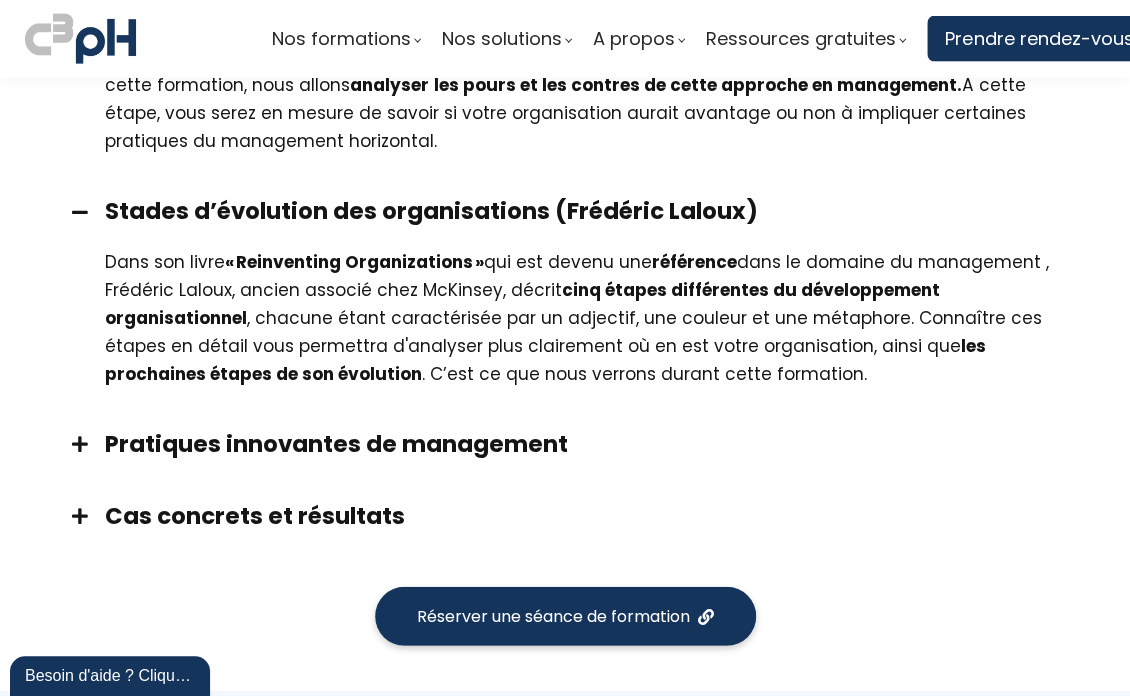 click on "Pratiques innovantes de management" at bounding box center [590, 444] 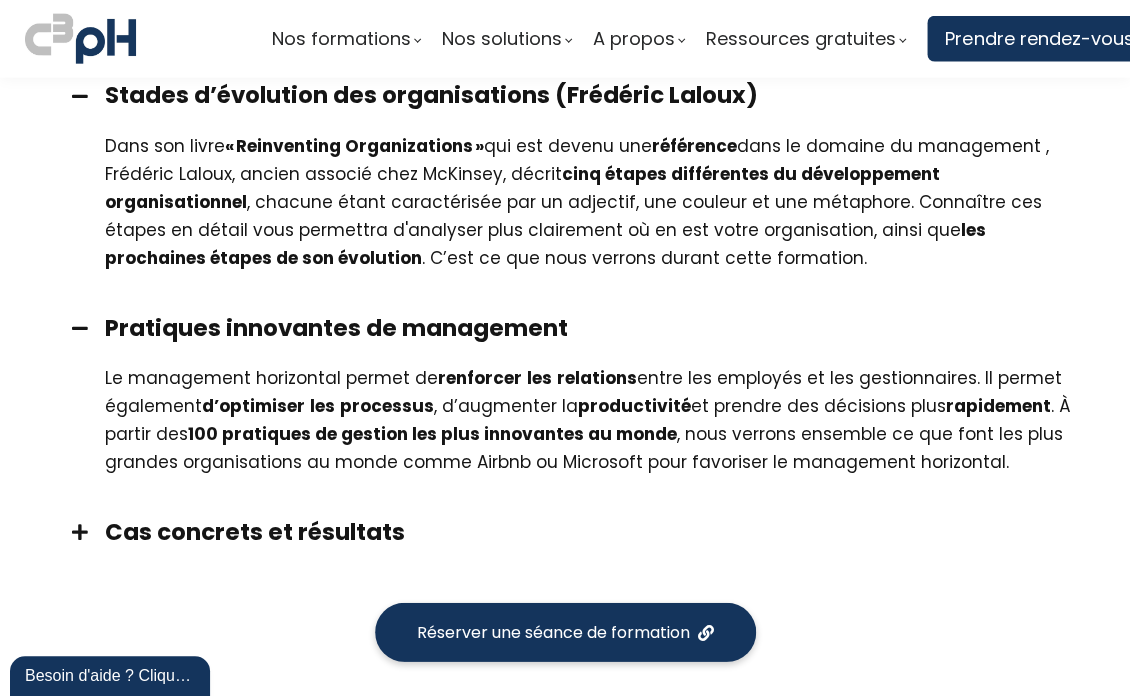scroll, scrollTop: 2100, scrollLeft: 0, axis: vertical 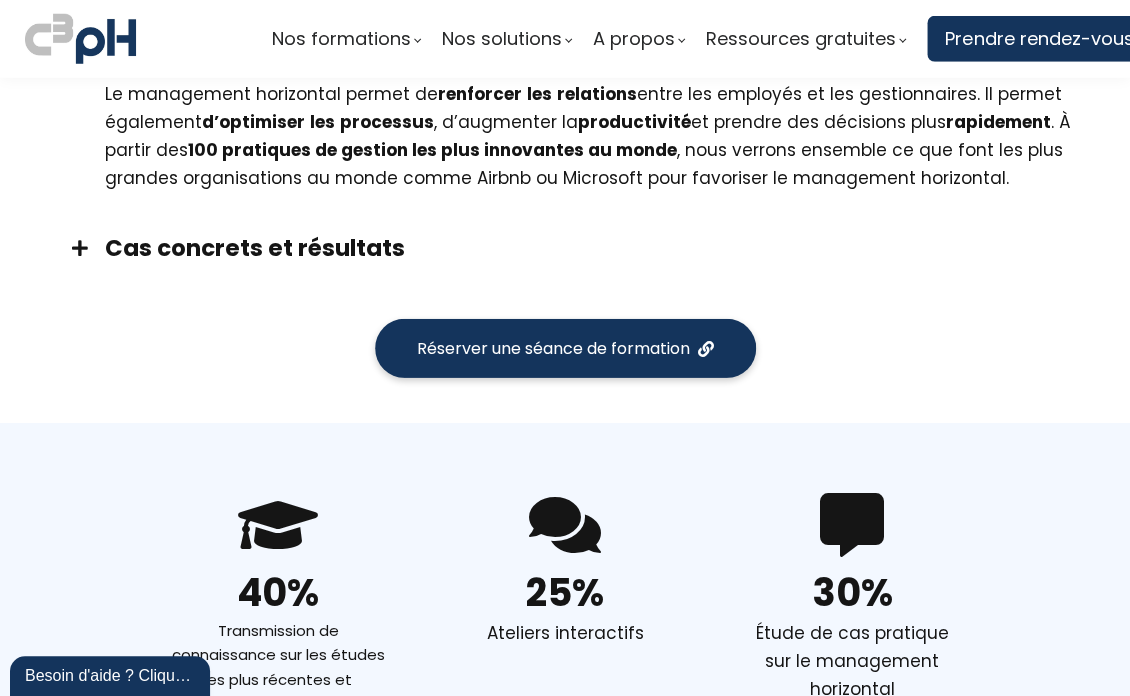 click on "Cas concrets et résultats" at bounding box center [590, 248] 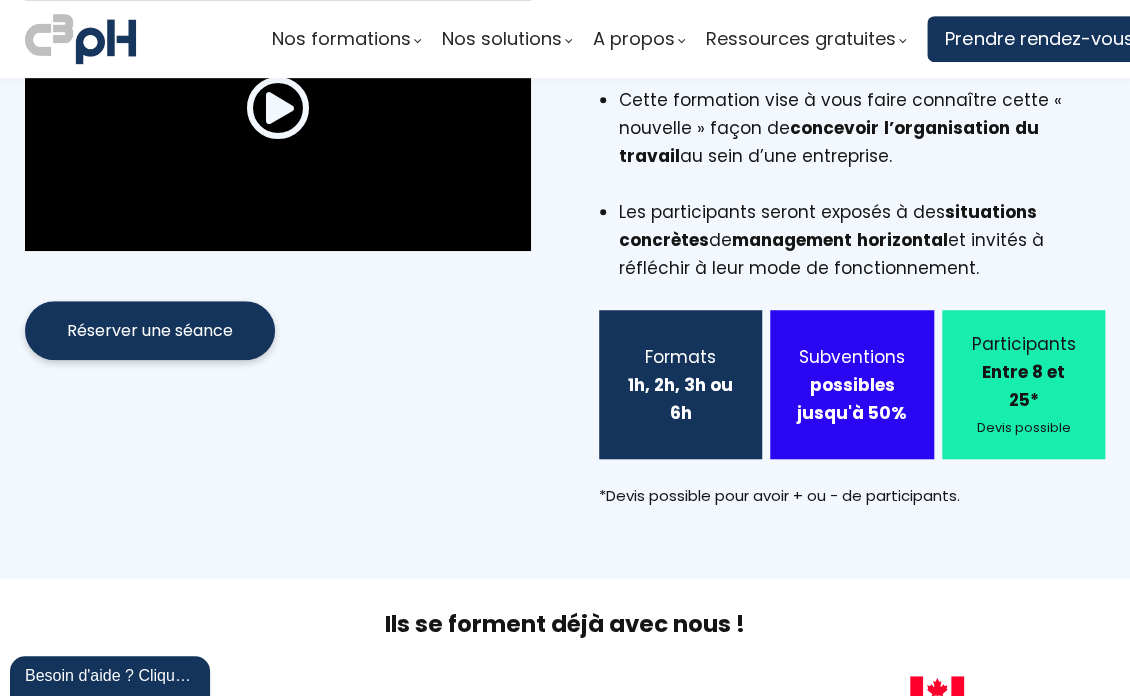 scroll, scrollTop: 0, scrollLeft: 0, axis: both 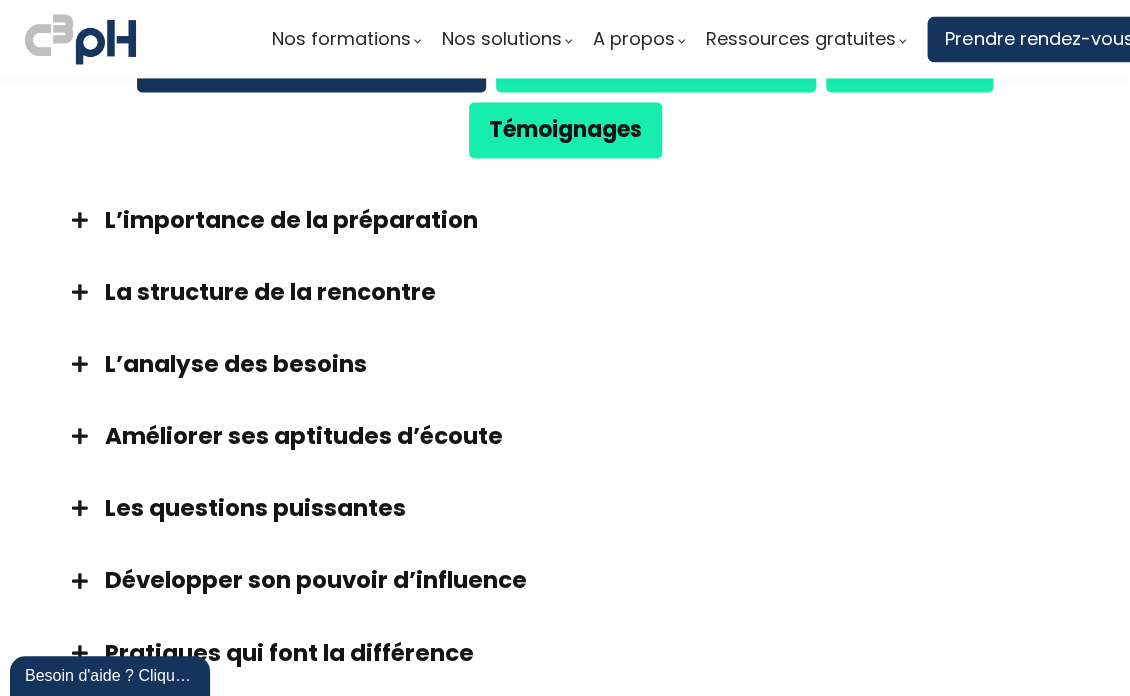 click on "L’analyse des besoins" at bounding box center [590, 363] 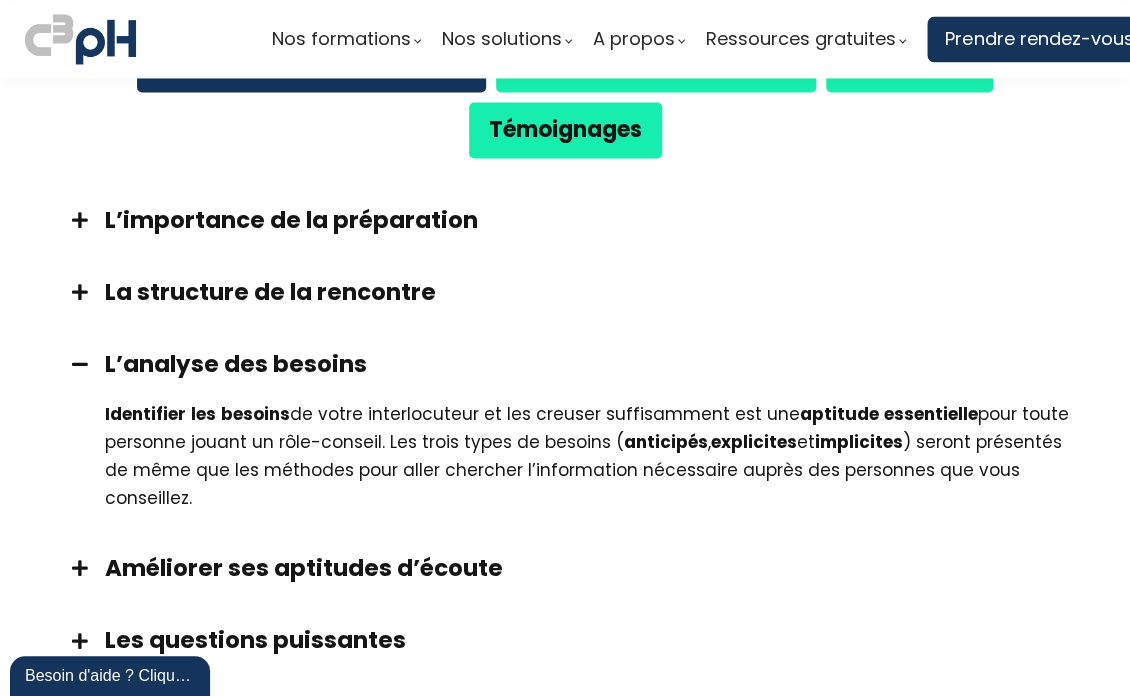scroll, scrollTop: 1500, scrollLeft: 0, axis: vertical 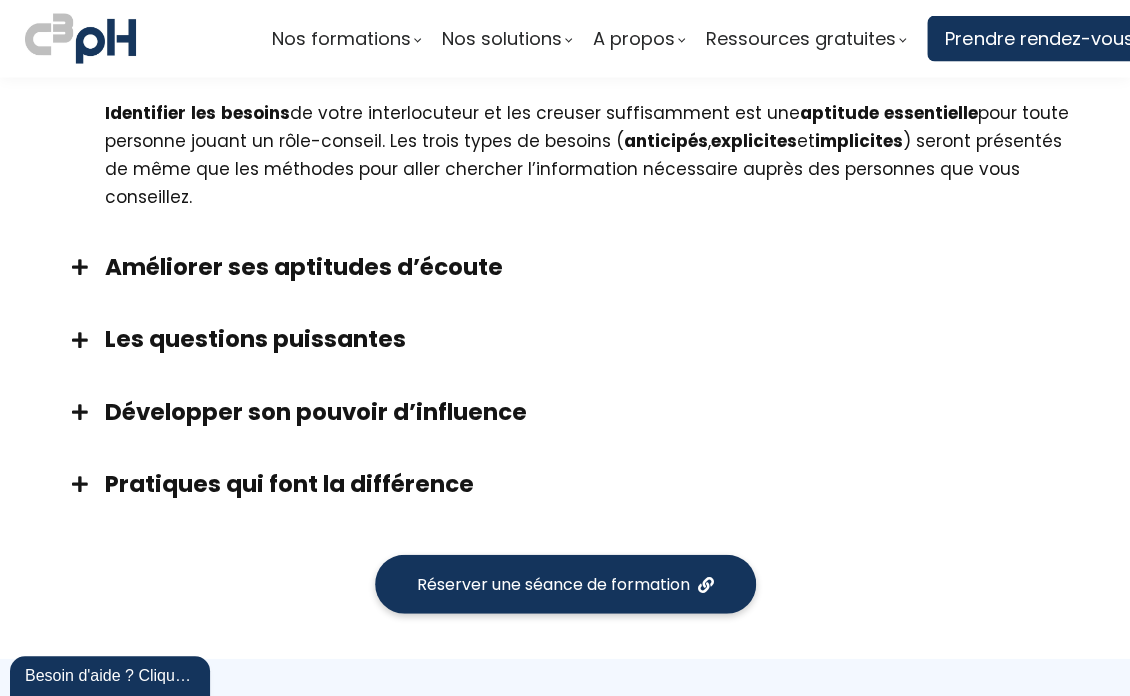 click on "Améliorer ses aptitudes d’écoute" at bounding box center [590, 267] 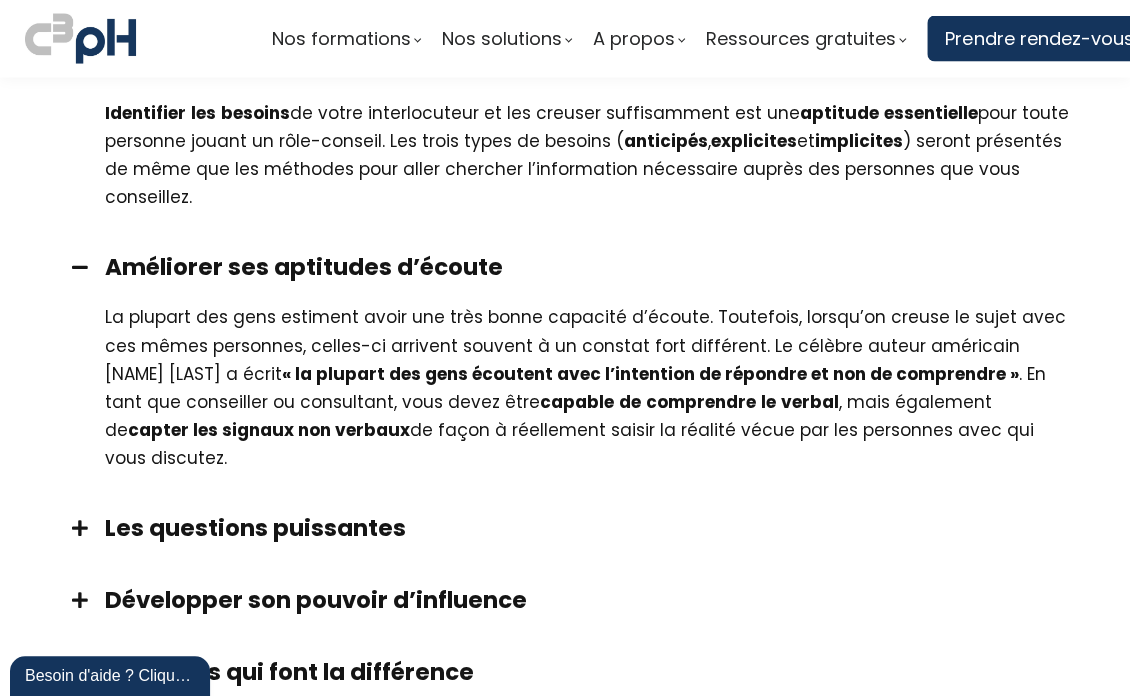 click on "Améliorer ses aptitudes d’écoute" at bounding box center (590, 267) 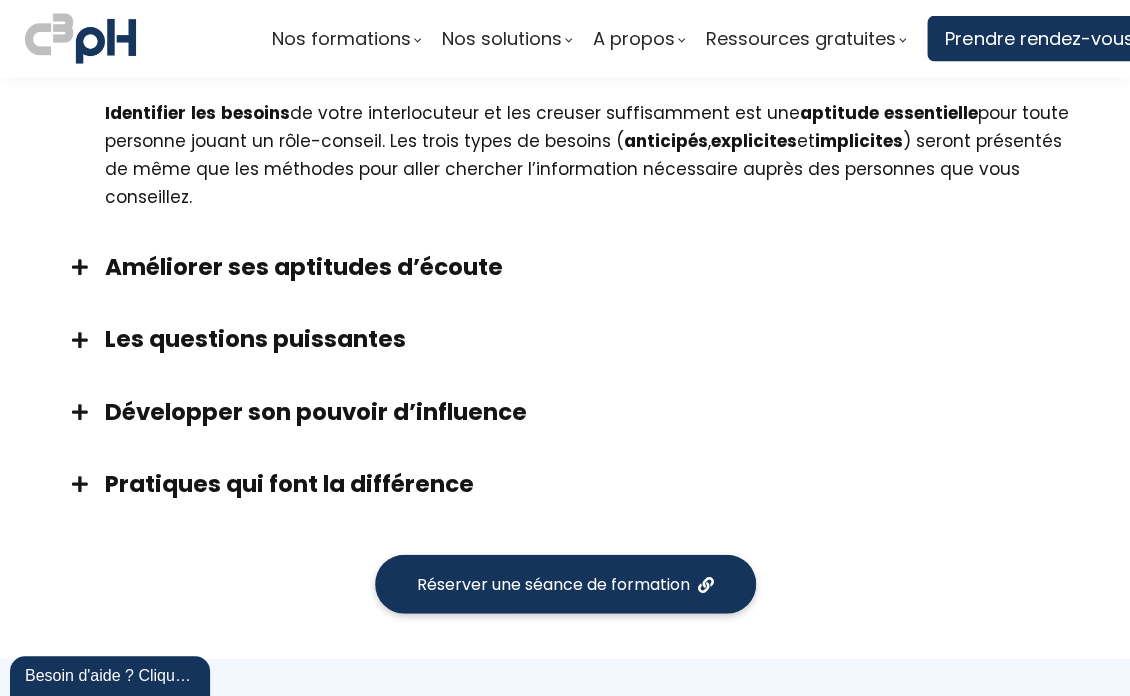 click on "Les questions puissantes" at bounding box center (590, 339) 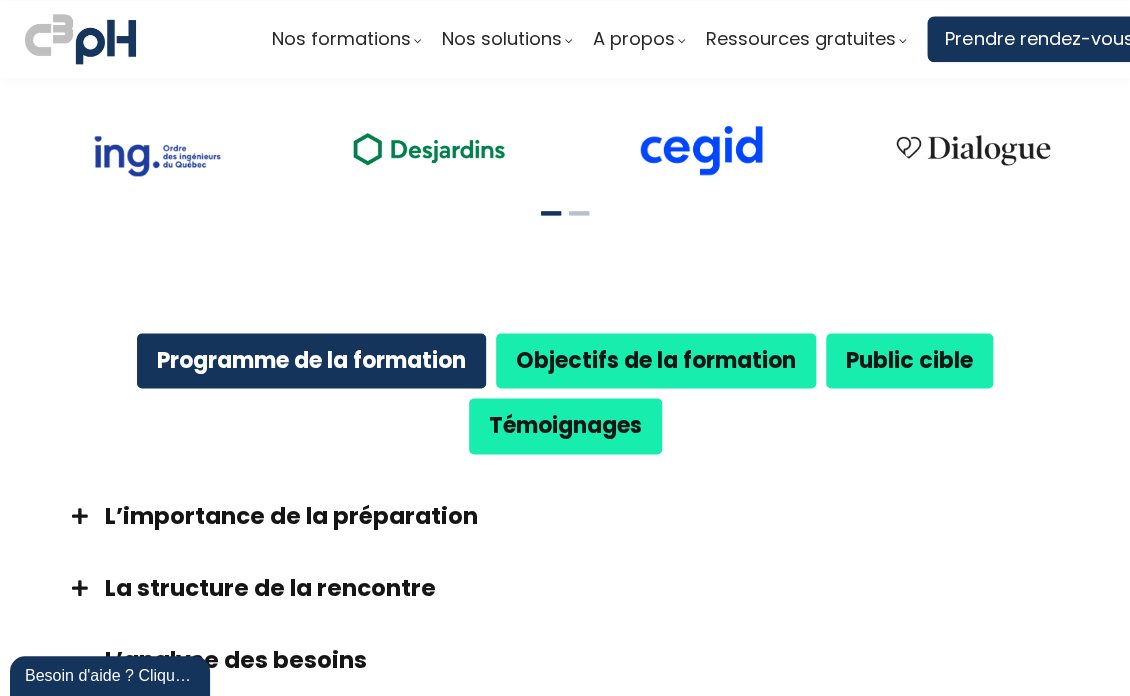 scroll, scrollTop: 600, scrollLeft: 0, axis: vertical 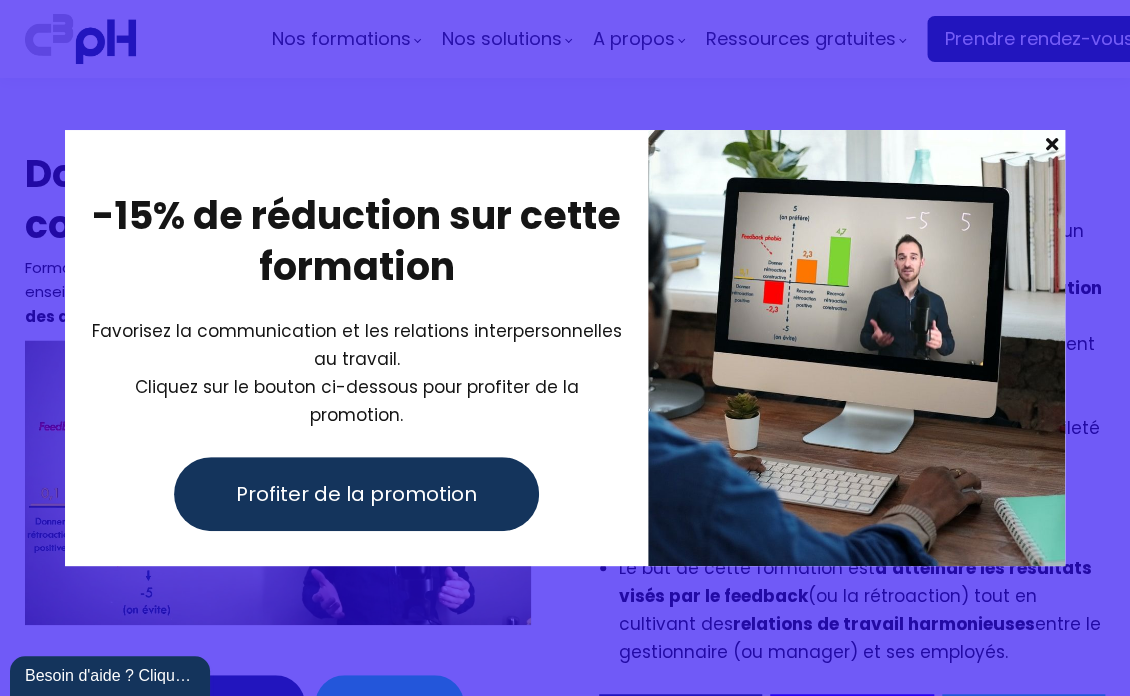 click at bounding box center [565, 348] 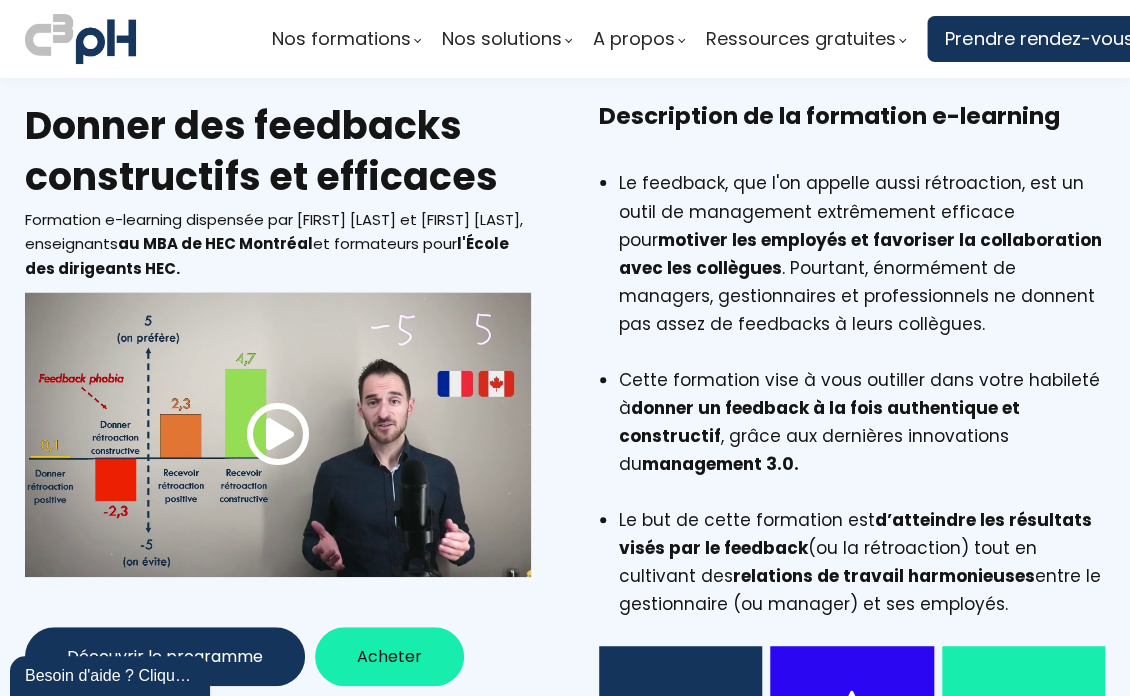 scroll, scrollTop: 0, scrollLeft: 0, axis: both 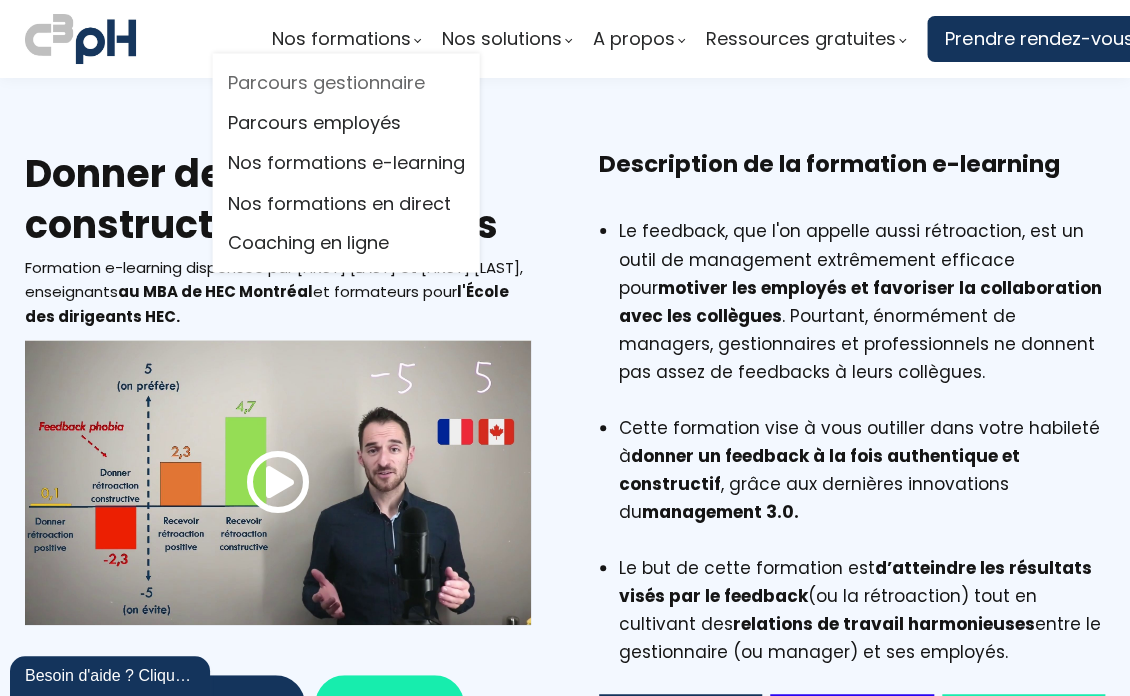 click on "Parcours gestionnaire" at bounding box center (346, 84) 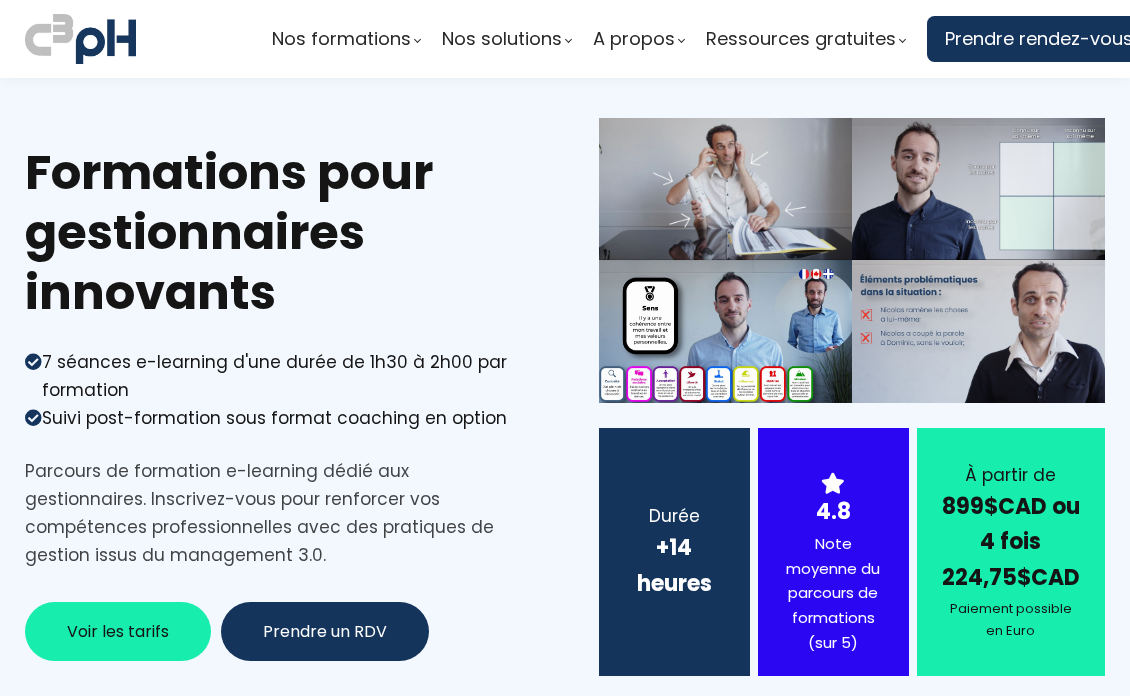 scroll, scrollTop: 0, scrollLeft: 0, axis: both 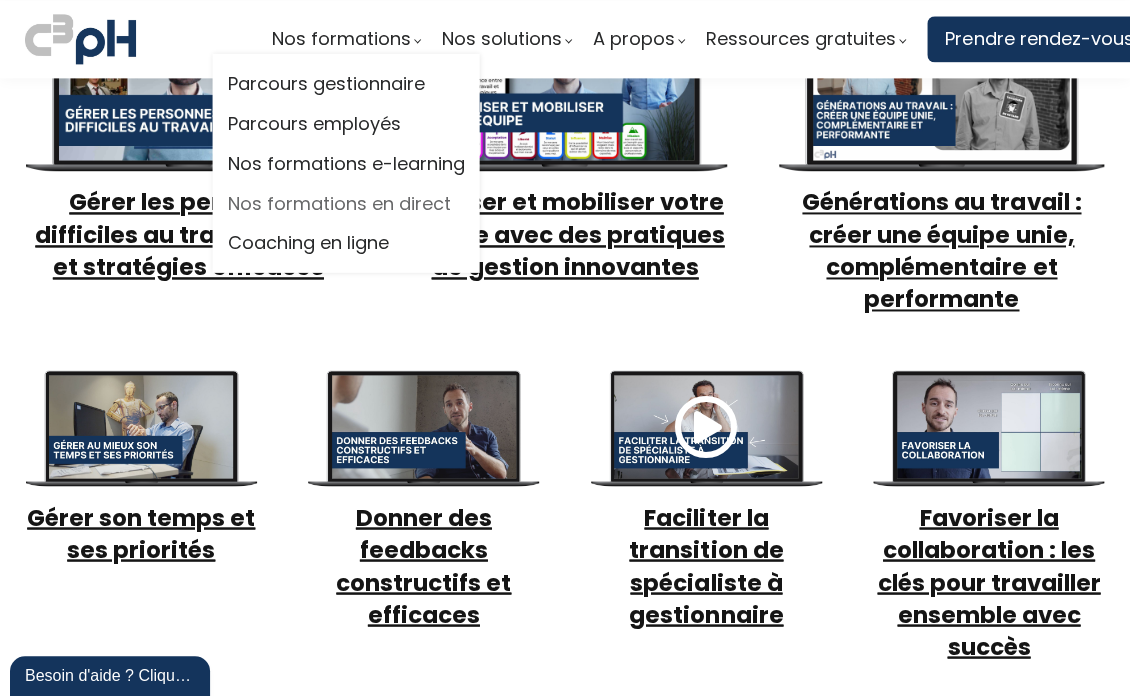 click on "Nos formations en direct" at bounding box center [346, 203] 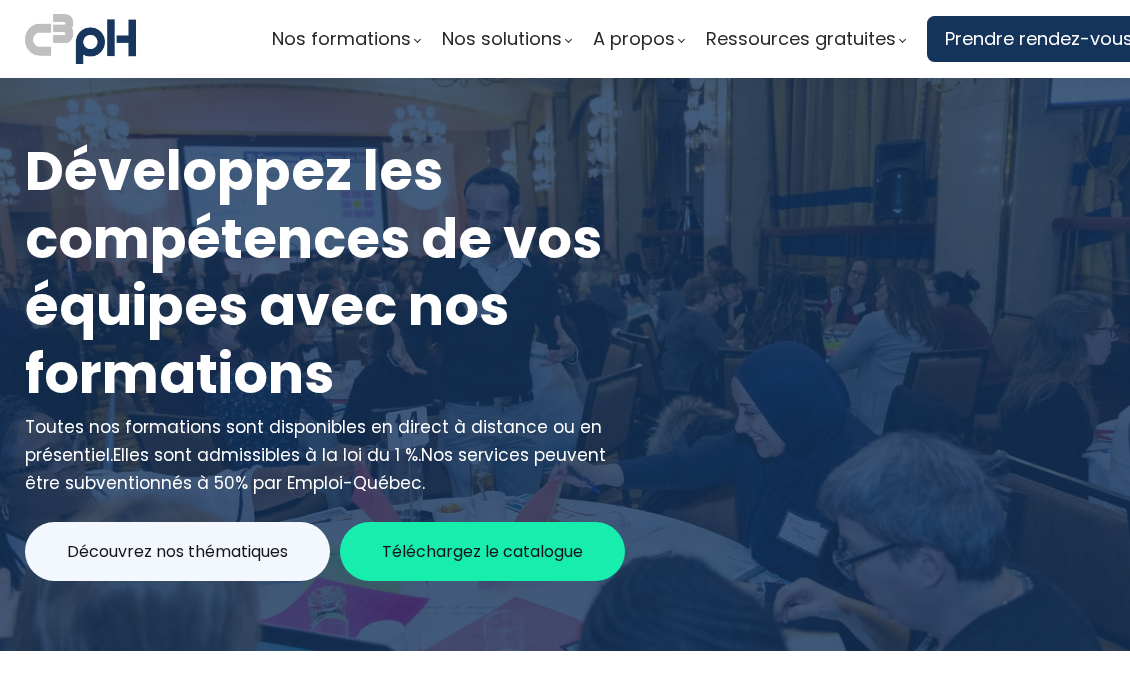 scroll, scrollTop: 0, scrollLeft: 0, axis: both 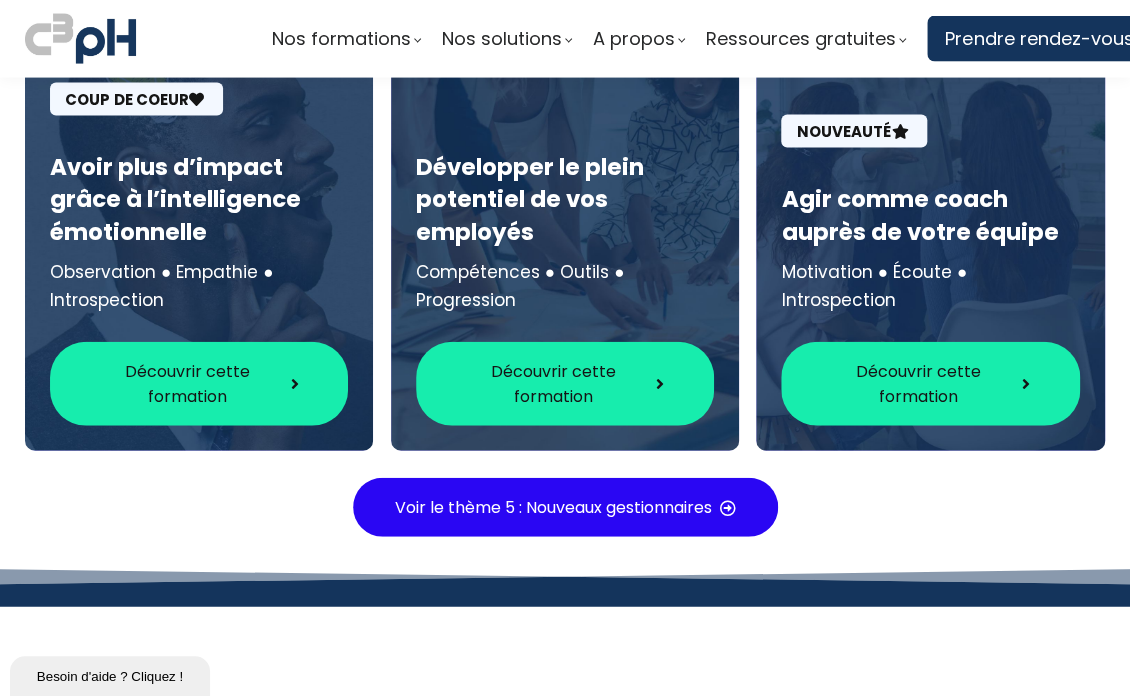 click on "Découvrir cette formation" at bounding box center (187, 384) 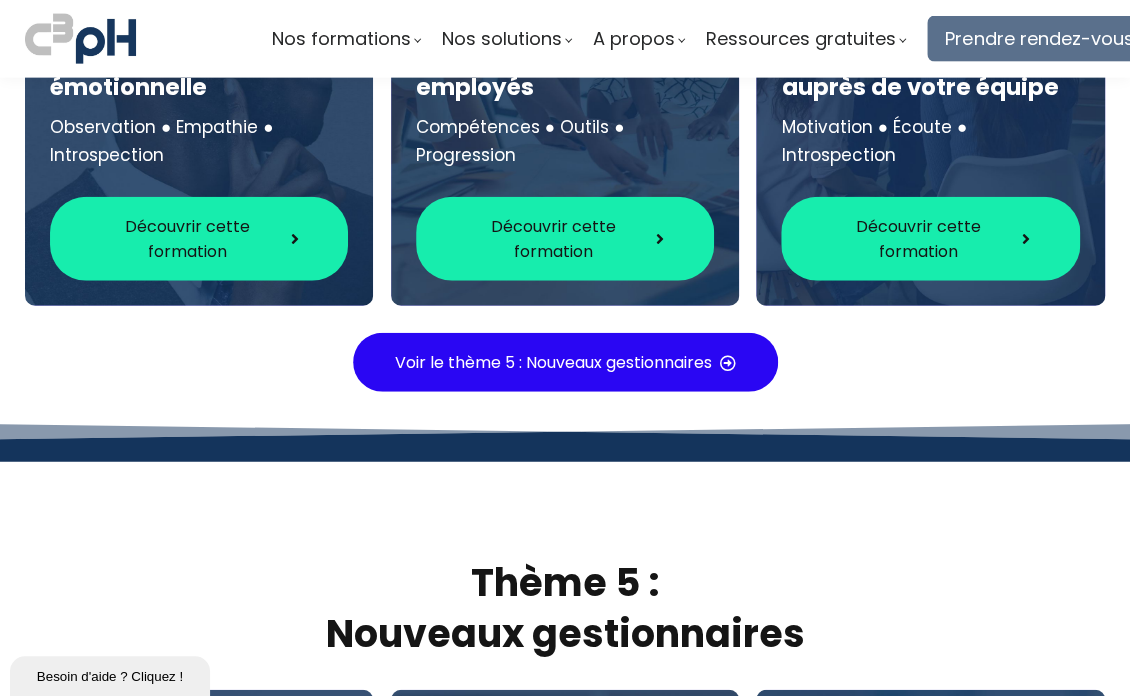 scroll, scrollTop: 7000, scrollLeft: 0, axis: vertical 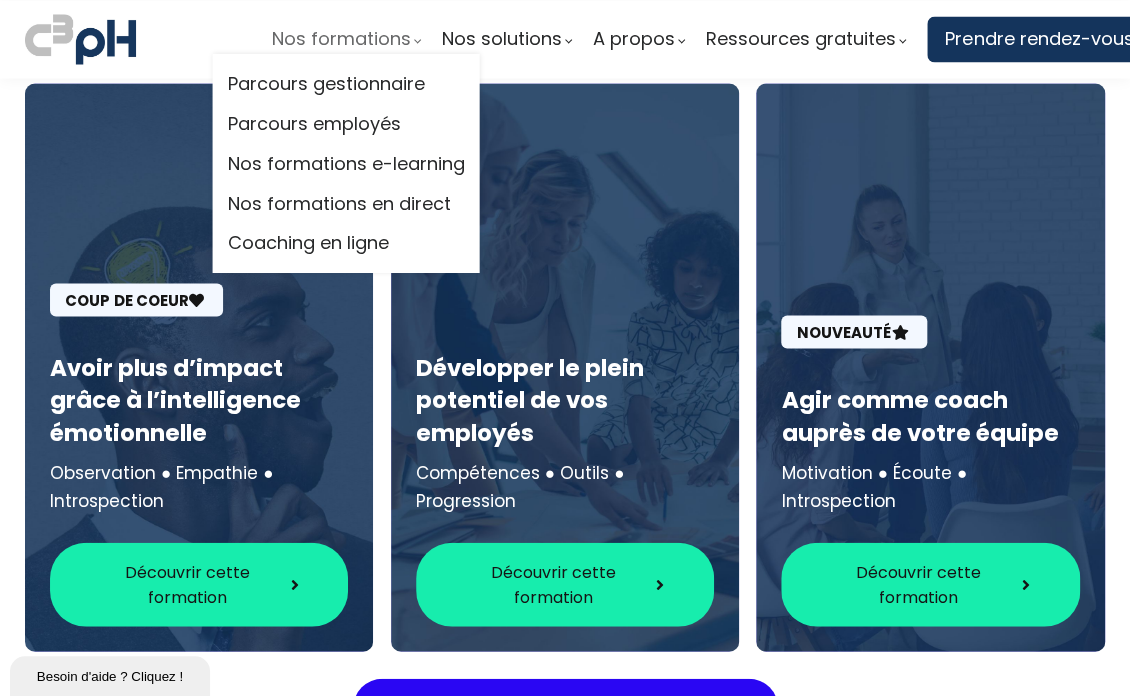 click on "Nos formations" at bounding box center [346, 39] 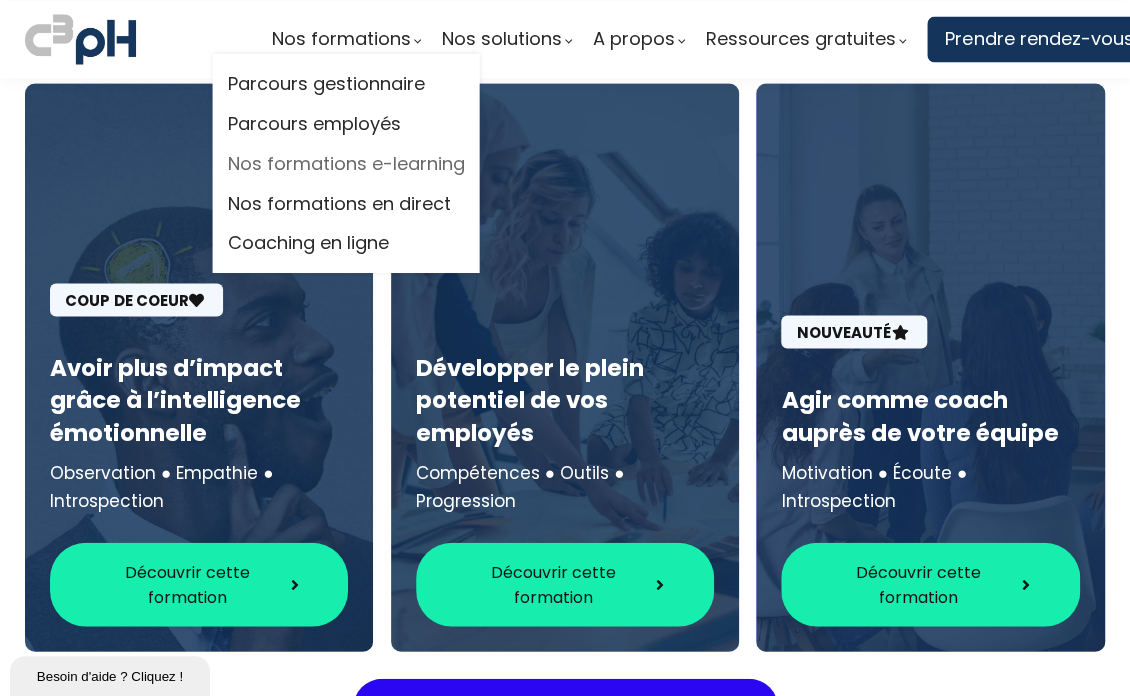 click on "Nos formations e-learning" at bounding box center (346, 163) 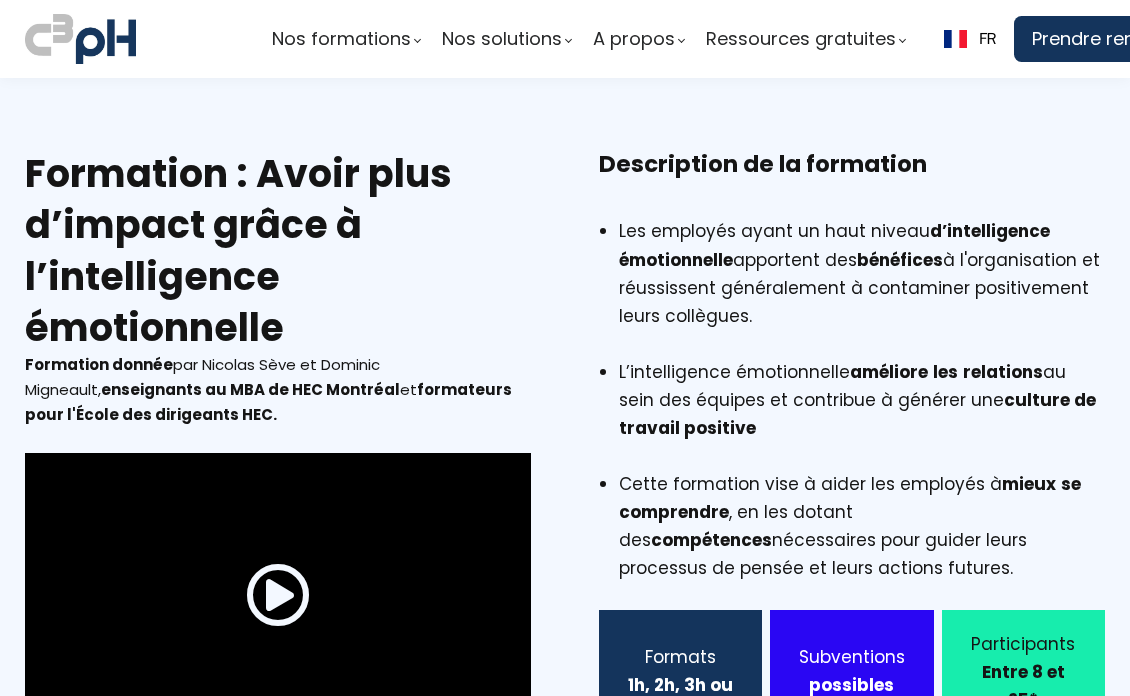 scroll, scrollTop: 0, scrollLeft: 0, axis: both 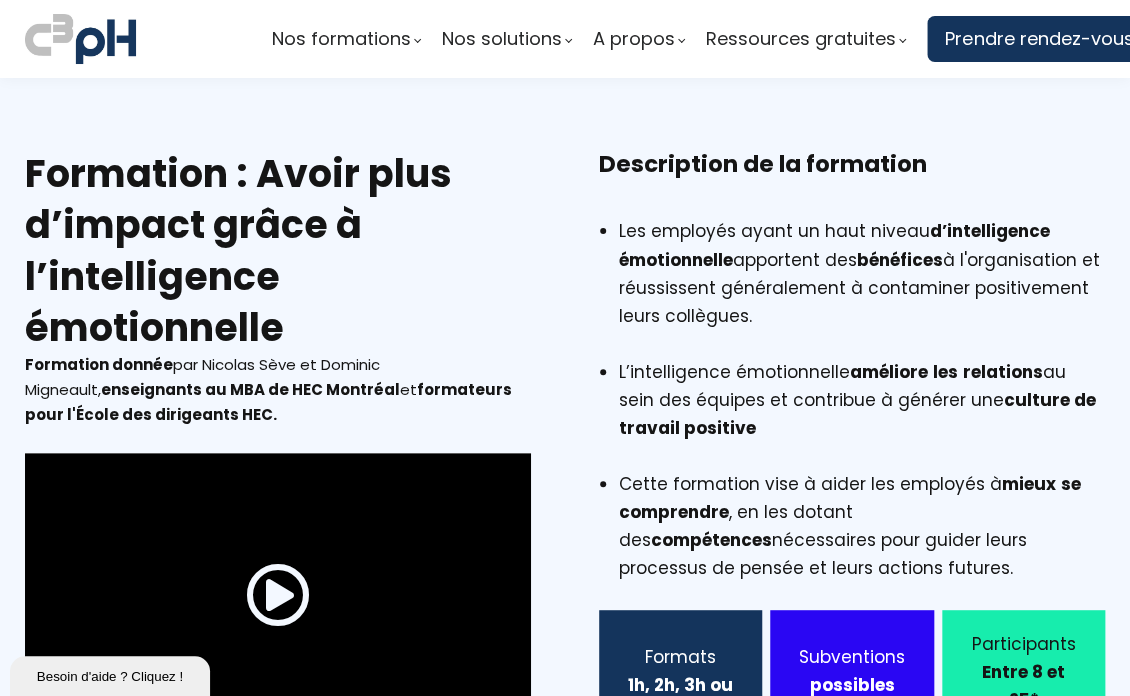 click on "Formation : Avoir plus d’impact grâce à l’intelligence émotionnelle" at bounding box center [278, 250] 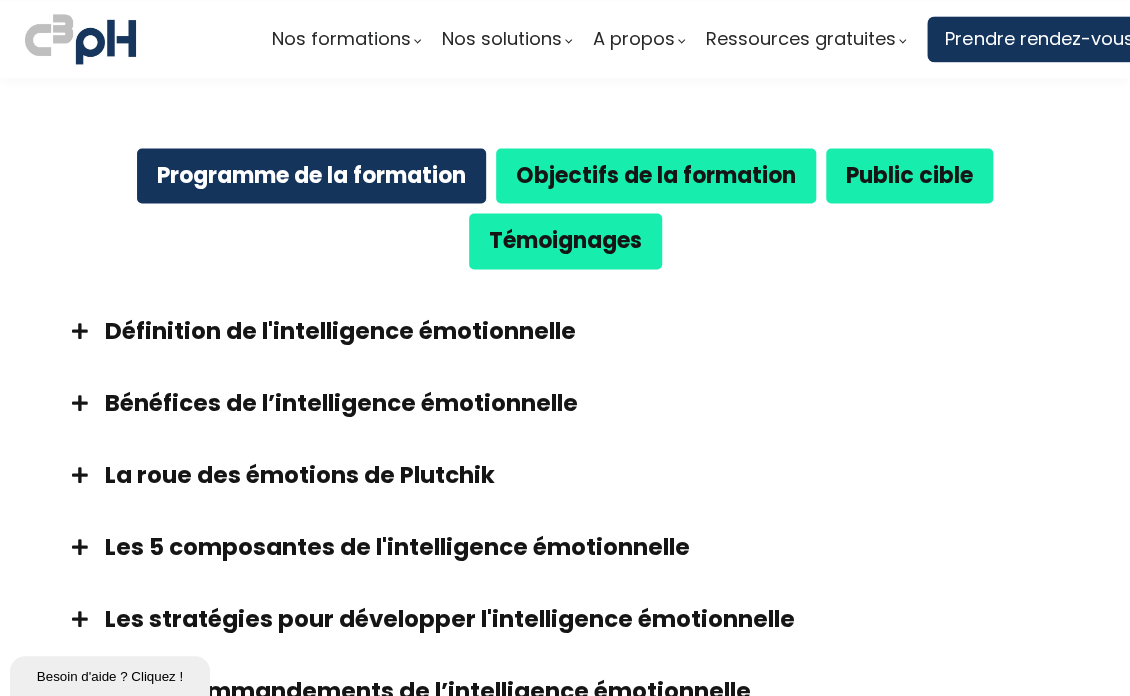 scroll, scrollTop: 1300, scrollLeft: 0, axis: vertical 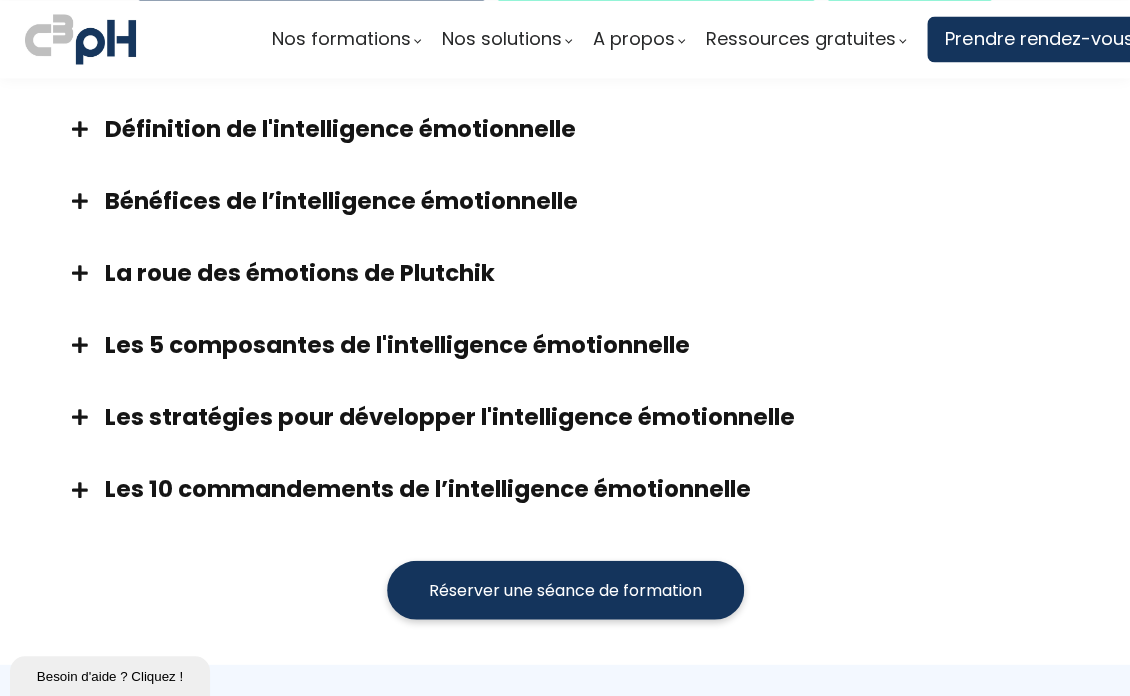 click on "Définition de l'intelligence émotionnelle" at bounding box center [590, 128] 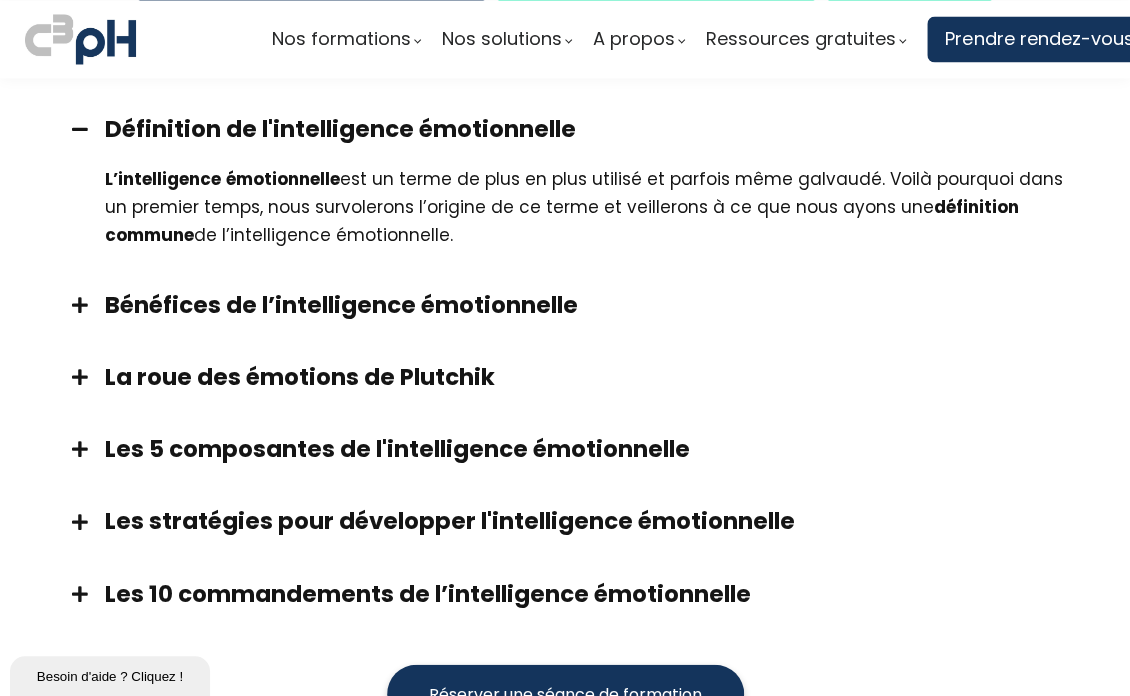 click on "Bénéfices de l’intelligence émotionnelle" at bounding box center (590, 304) 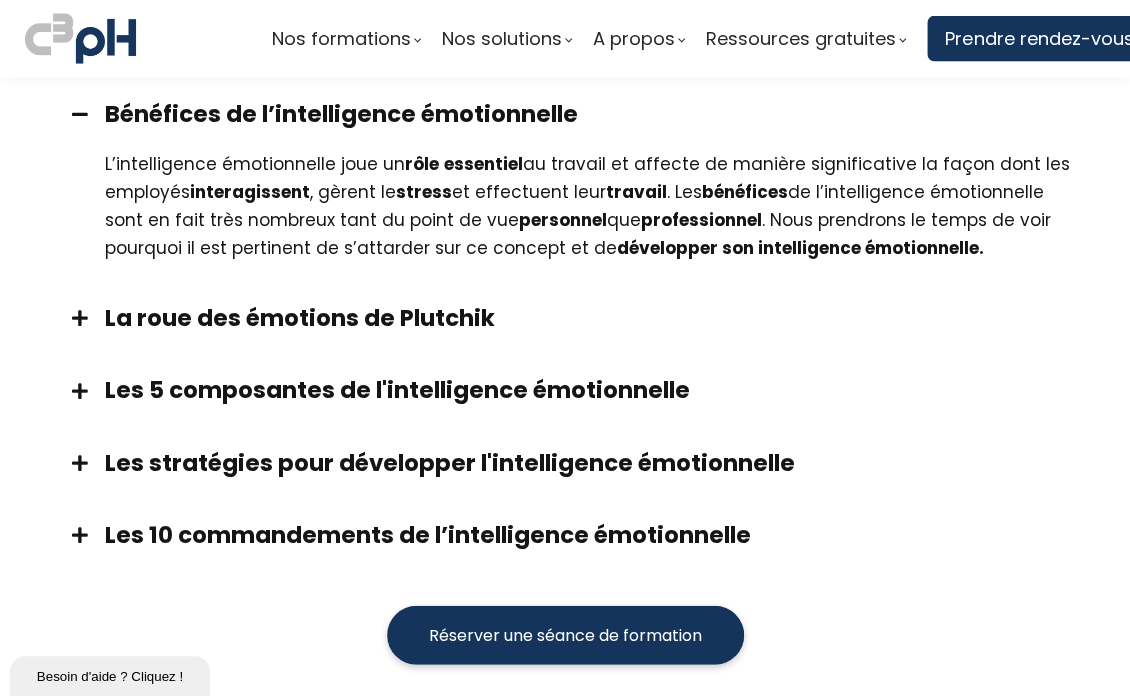 scroll, scrollTop: 1500, scrollLeft: 0, axis: vertical 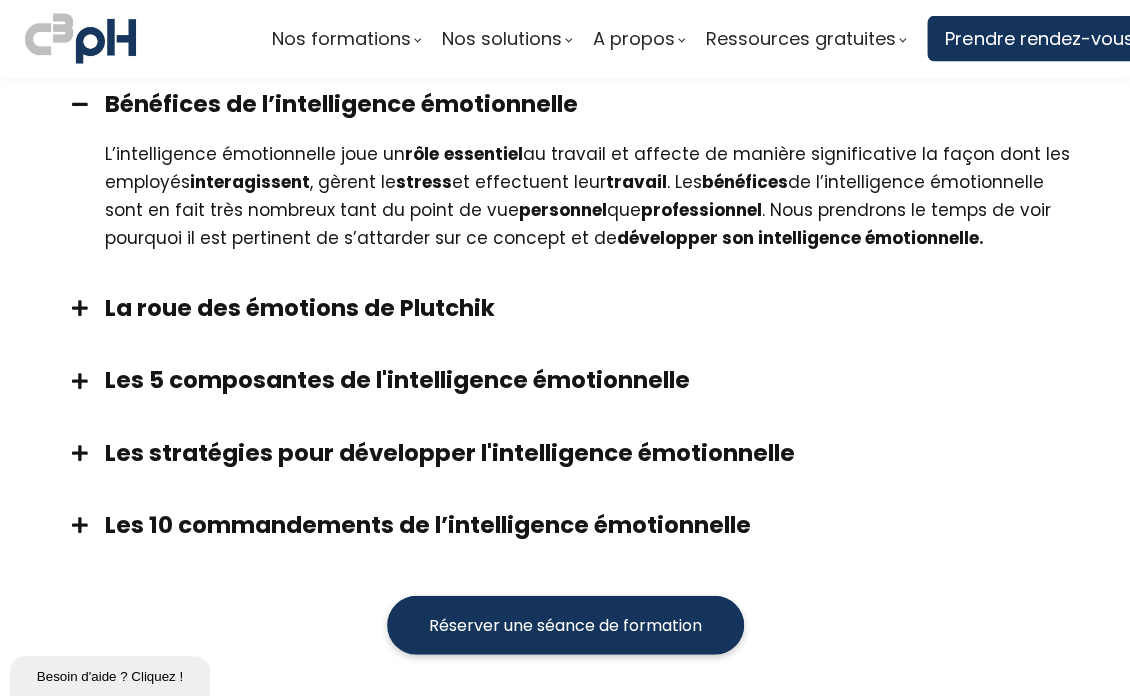 click on "La roue des émotions de Plutchik" at bounding box center (590, 308) 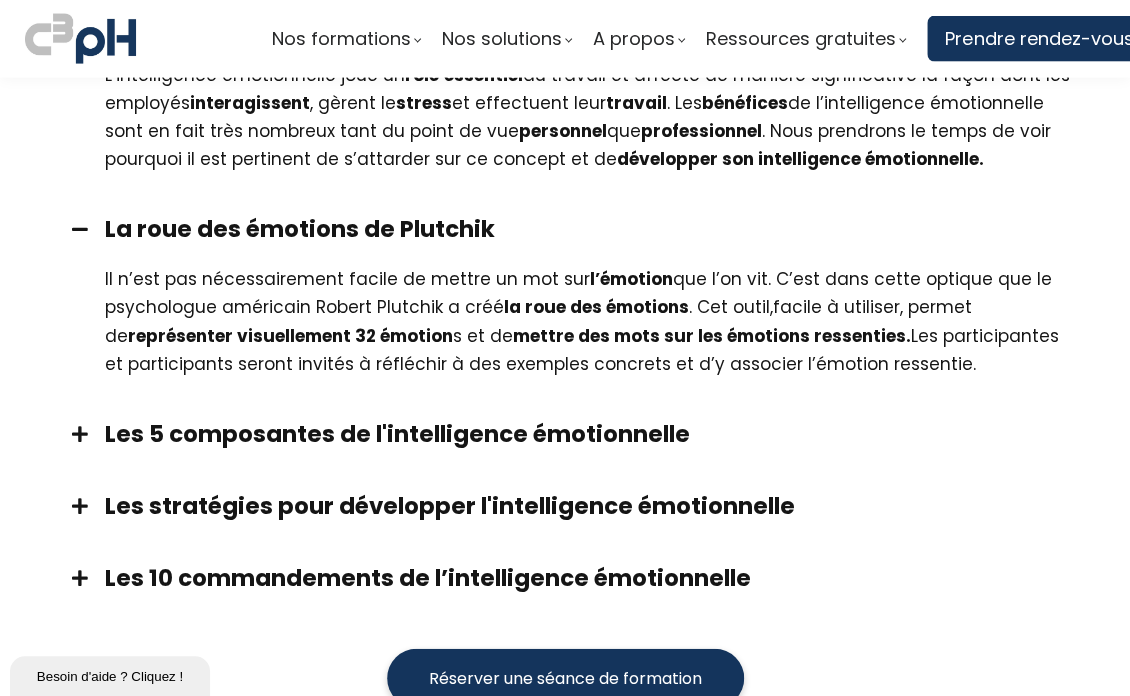 scroll, scrollTop: 1700, scrollLeft: 0, axis: vertical 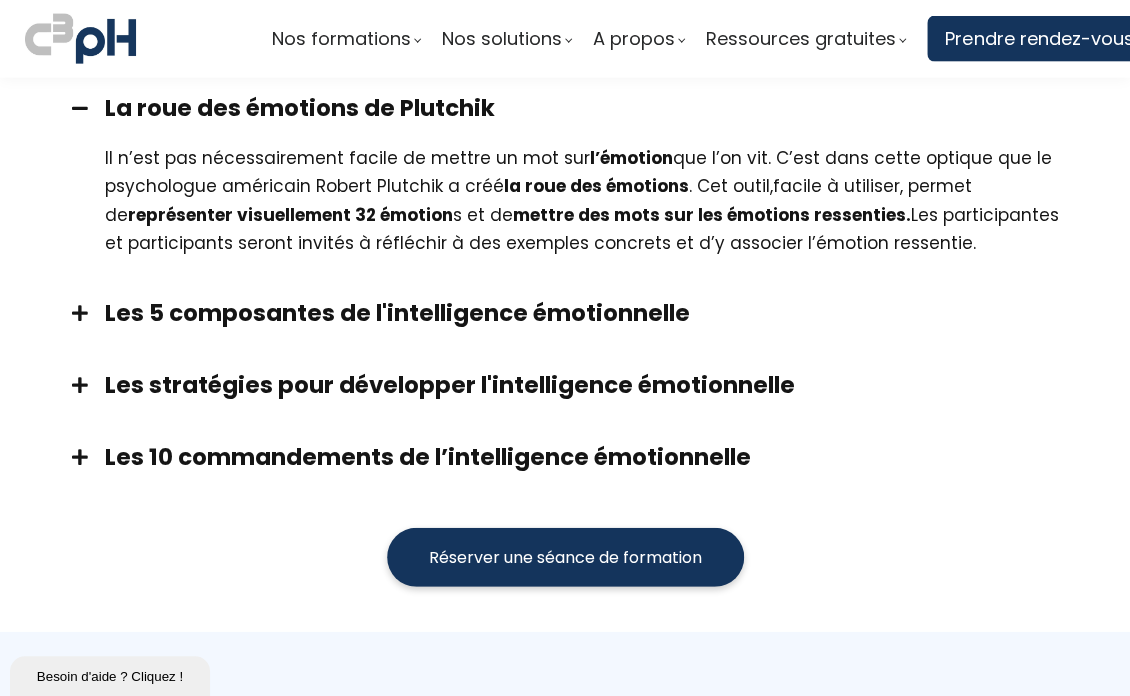 click on "Les 5 composantes de l'intelligence émotionnelle" at bounding box center (590, 313) 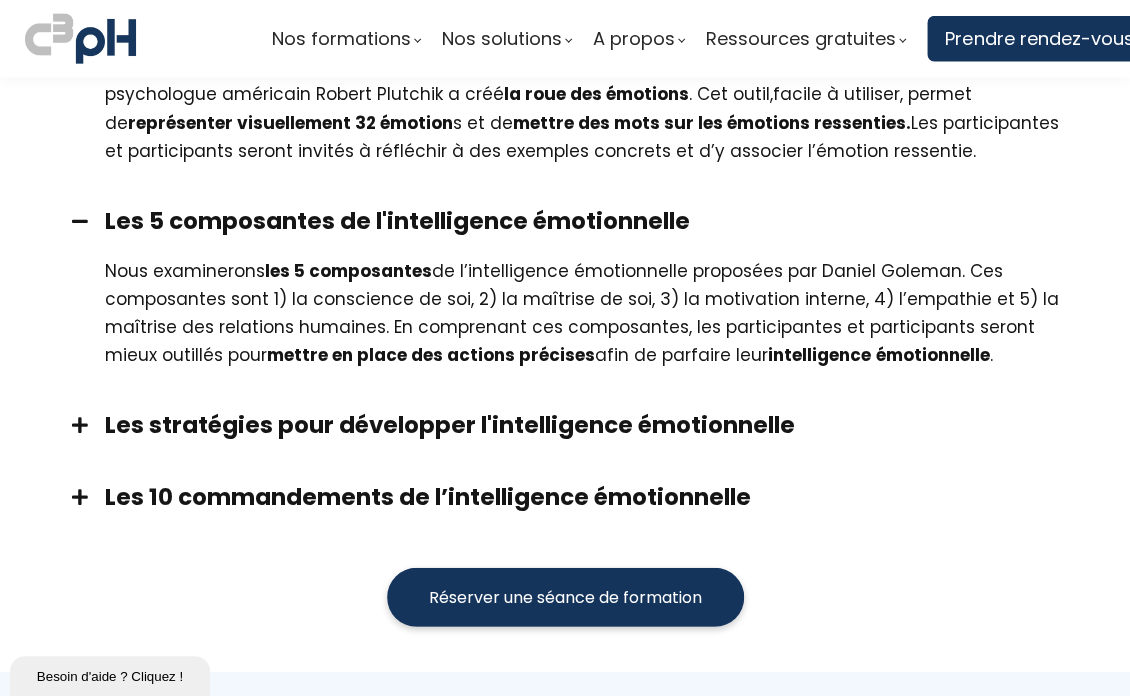scroll, scrollTop: 1900, scrollLeft: 0, axis: vertical 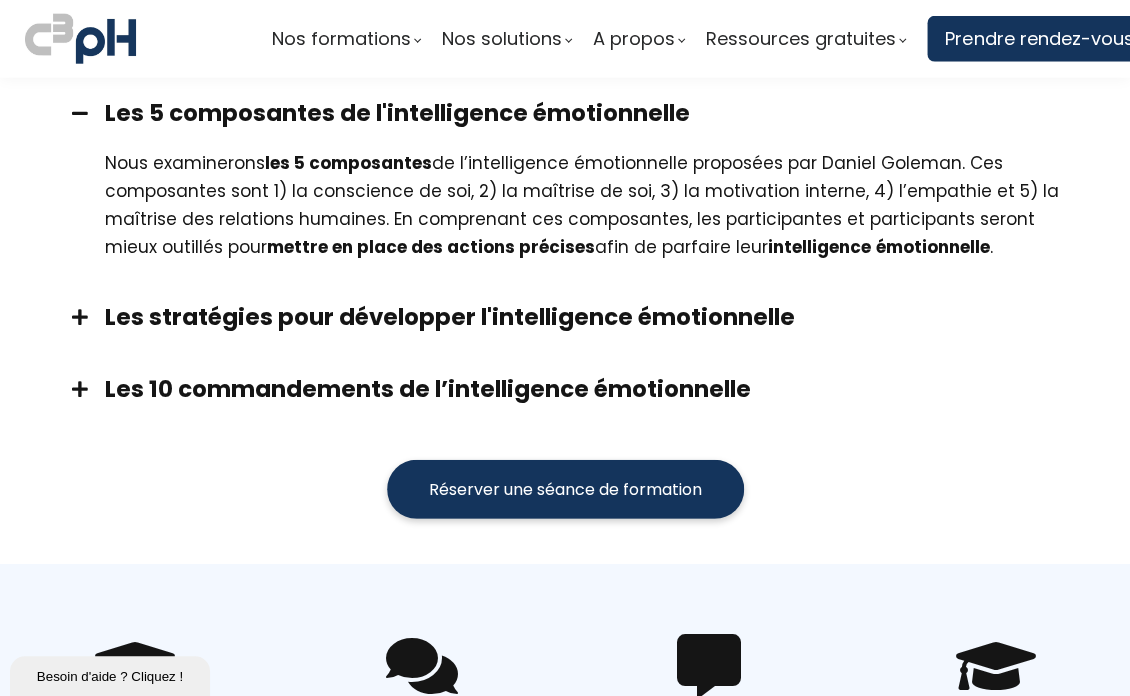 click on "Les stratégies pour développer l'intelligence émotionnelle" at bounding box center (590, 317) 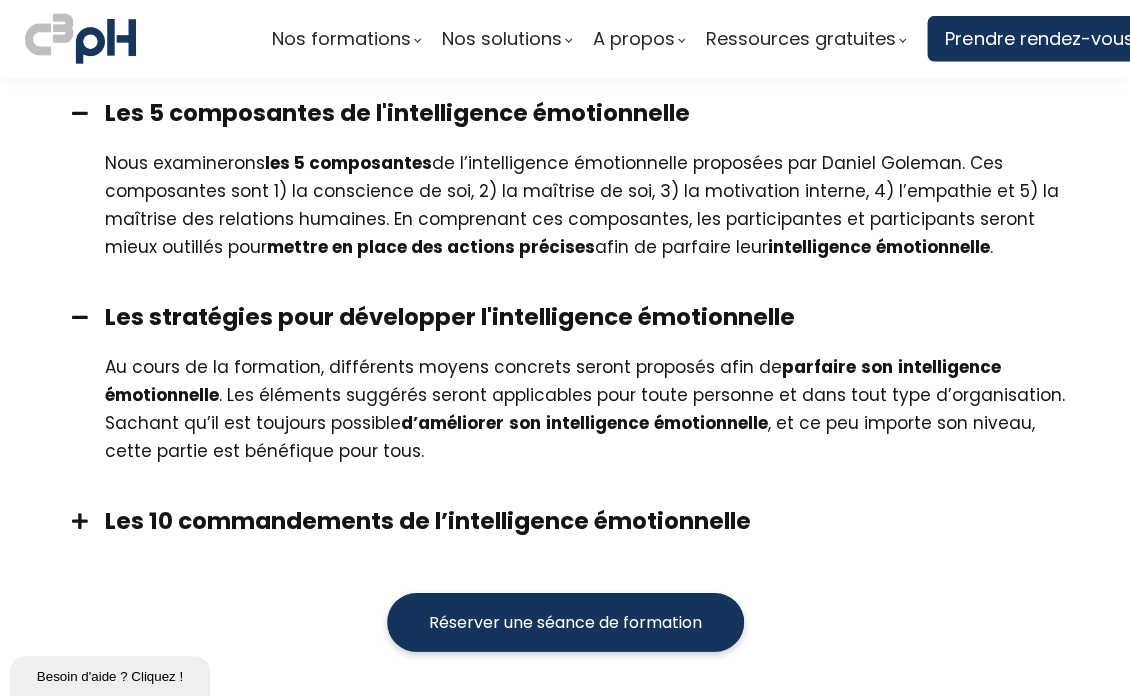 click on "Nous examinerons  les 5 composantes  de l’intelligence émotionnelle proposées par Daniel Goleman. Ces composantes sont 1) la conscience de soi, 2) la maîtrise de soi, 3) la motivation interne, 4) l’empathie et 5) la maîtrise des relations humaines. En comprenant ces composantes, les participantes et participants seront mieux outillés pour  mettre en place des actions précises  afin de parfaire leur  intelligence   émotionnelle ." at bounding box center (590, 205) 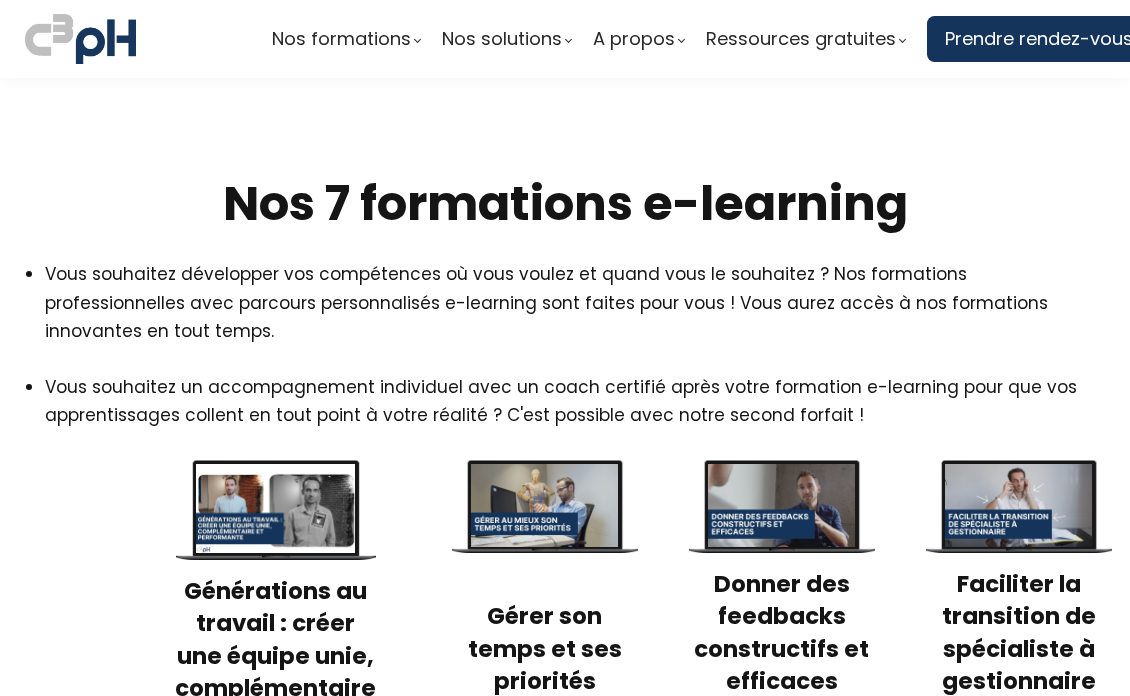 scroll, scrollTop: 0, scrollLeft: 0, axis: both 